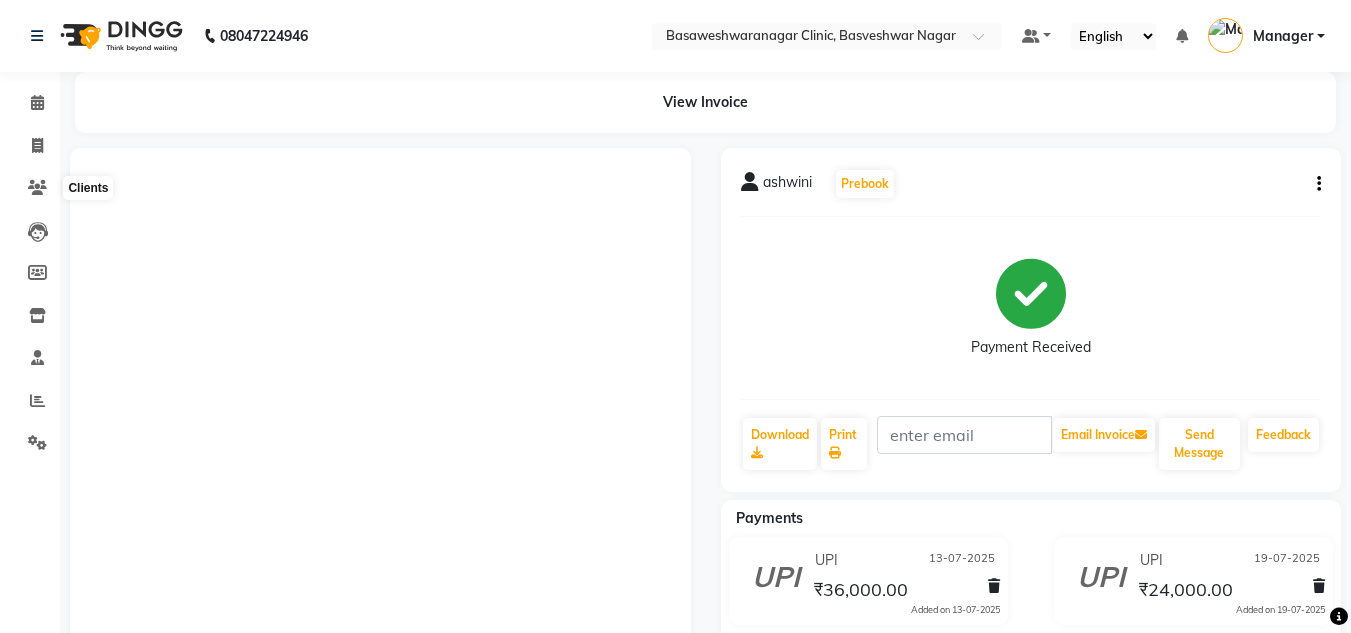 scroll, scrollTop: 0, scrollLeft: 0, axis: both 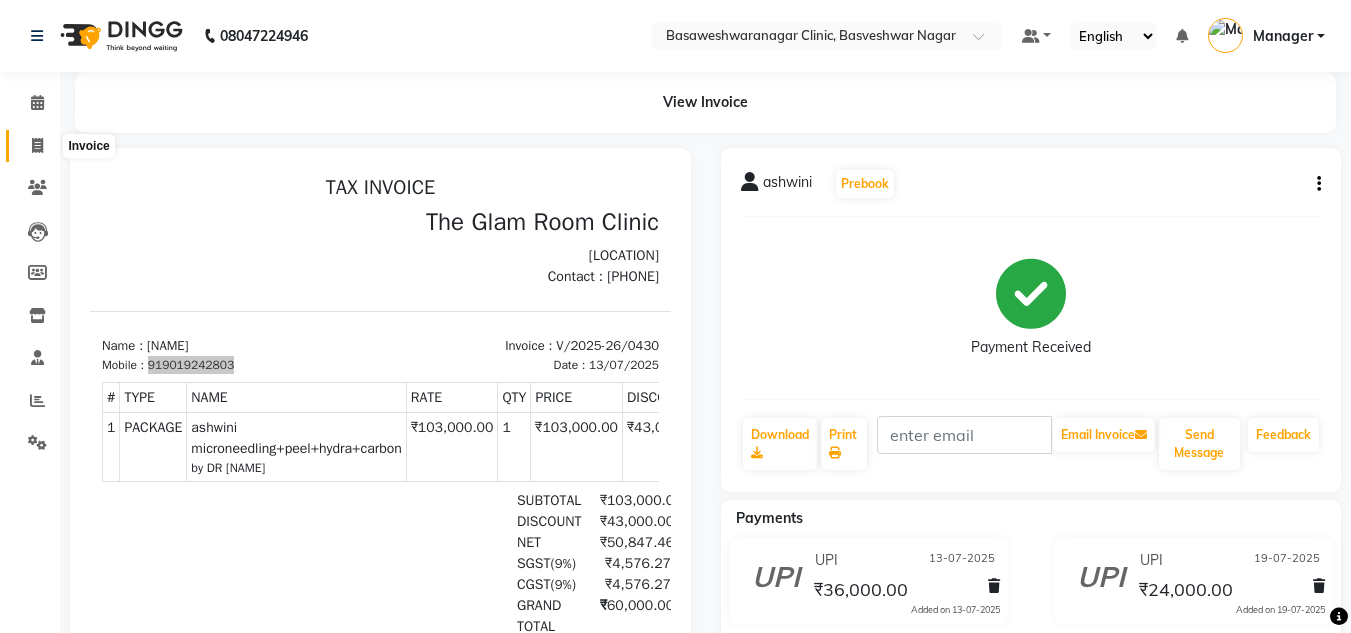 click 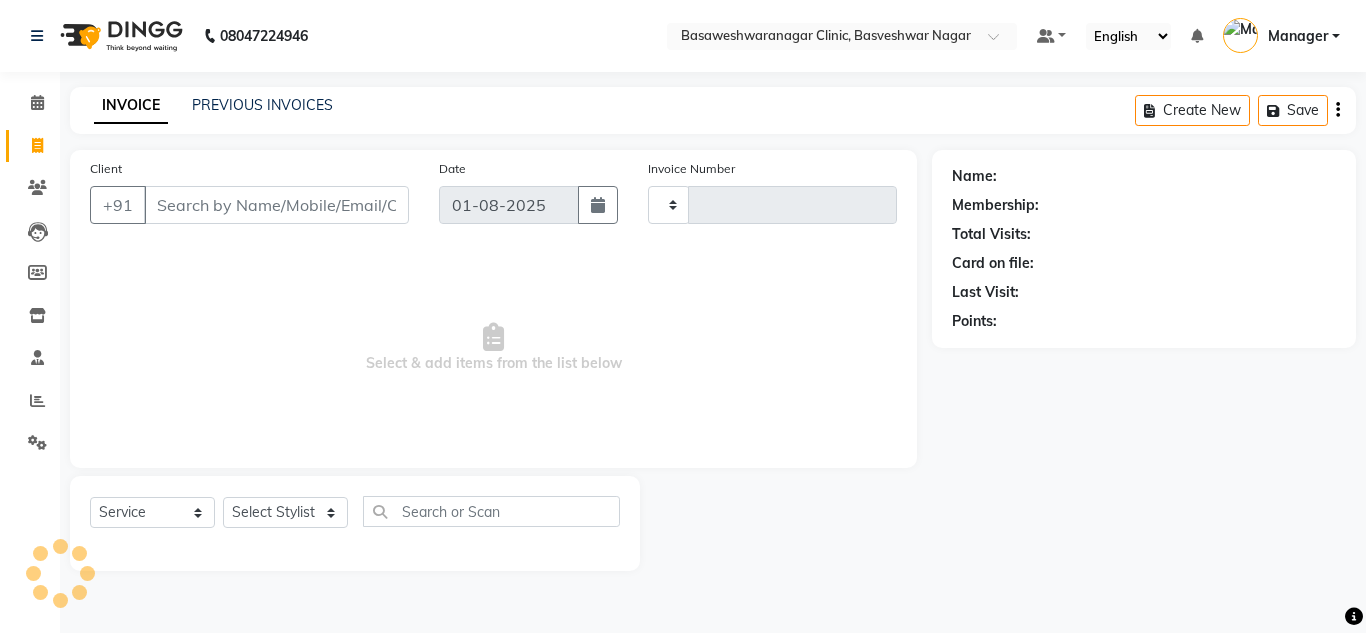 type on "0526" 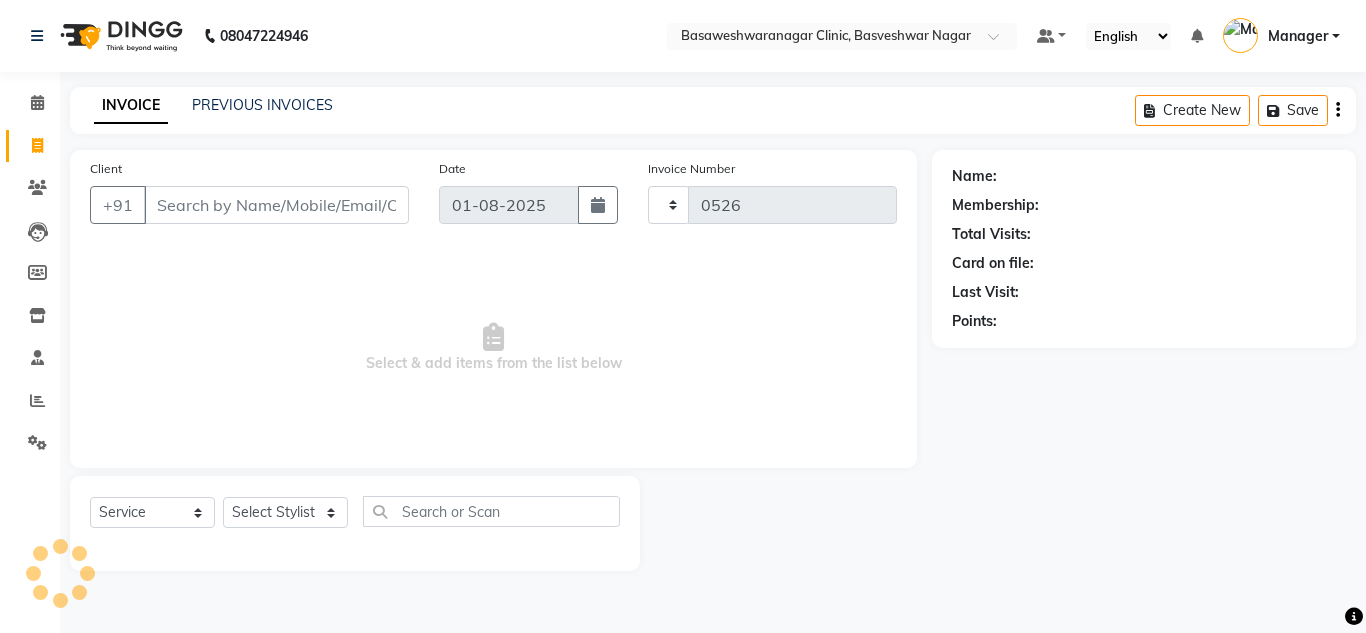 select on "7441" 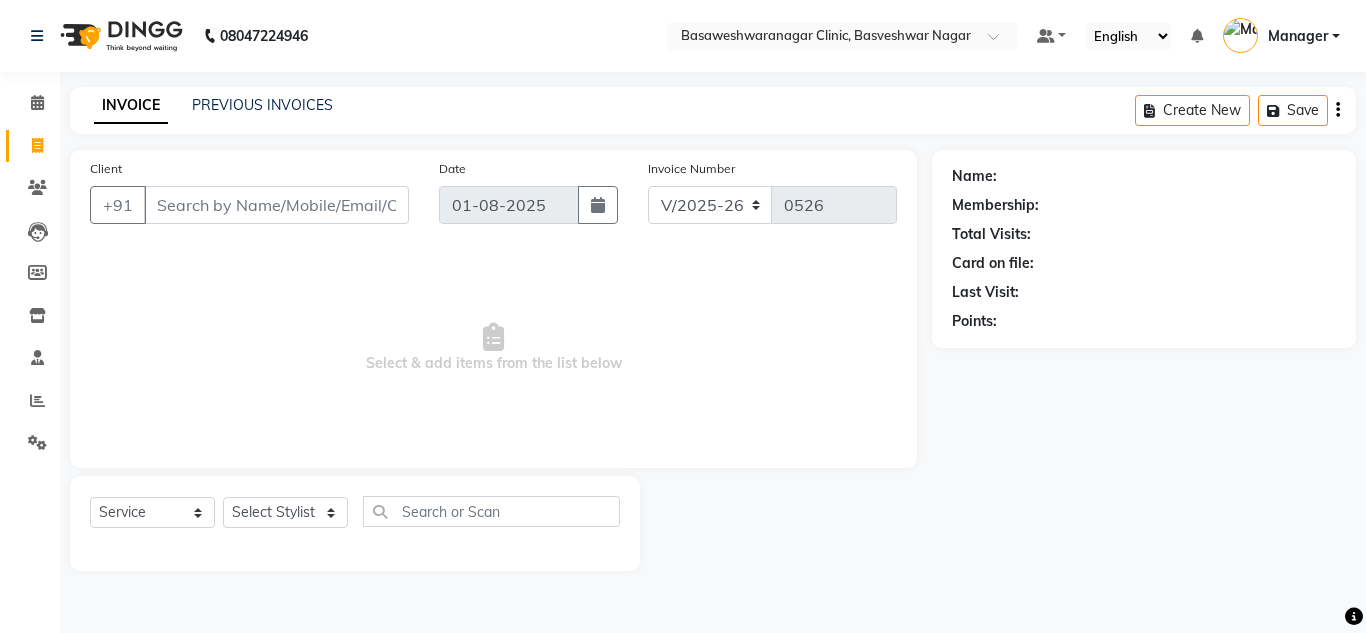 click on "Client" at bounding box center [276, 205] 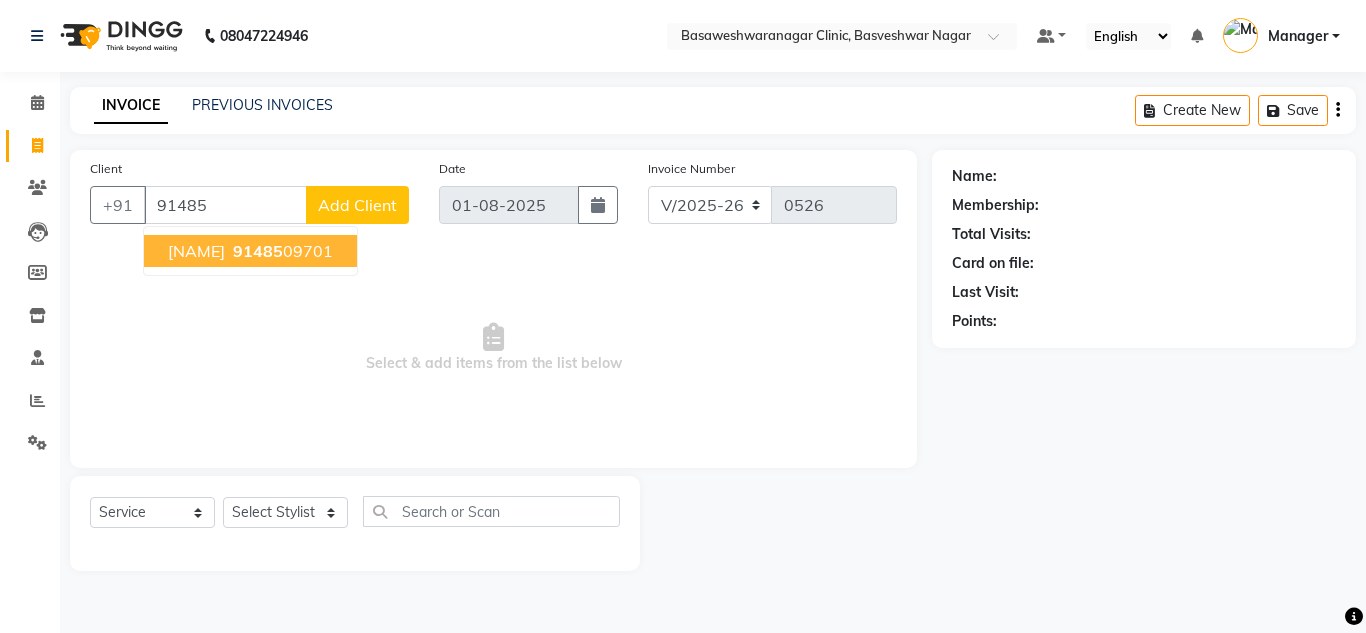 click on "AKSHITHA" at bounding box center (196, 251) 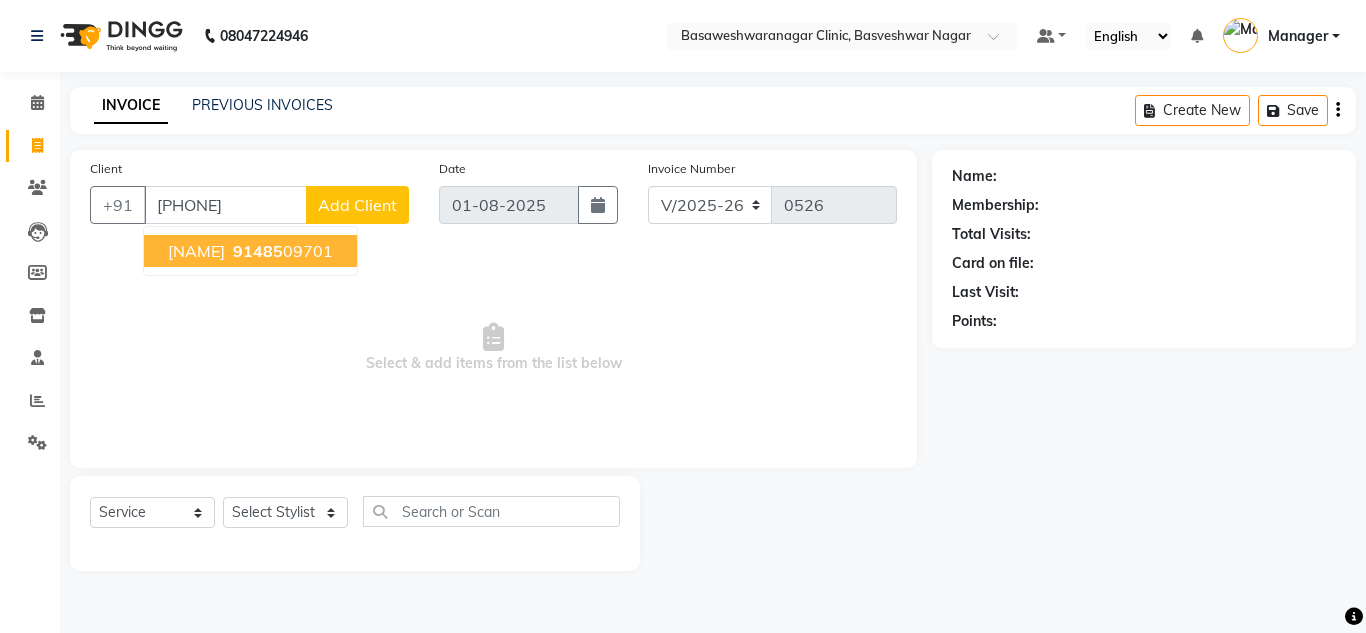 type on "9148509701" 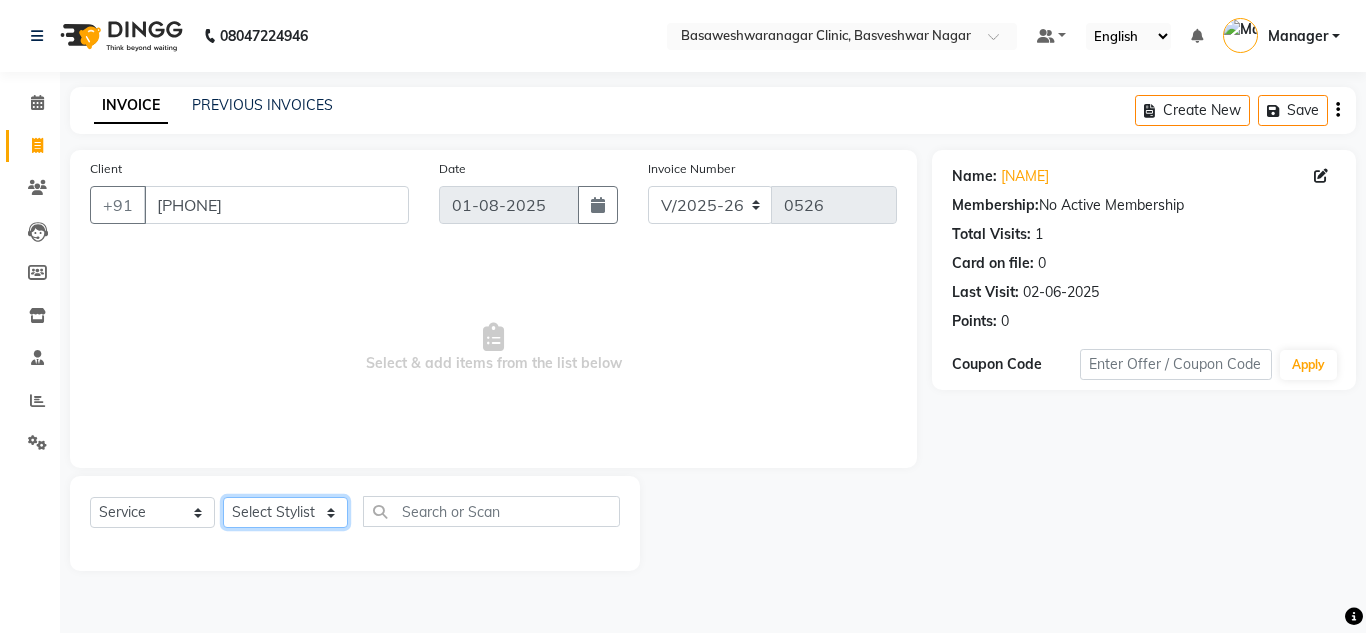 click on "Select Stylist Dr.[LAST] DR [LAST] [FIRST] Manager [FIRST] [FIRST] [FIRST] [FIRST] [FIRST] [FIRST]" 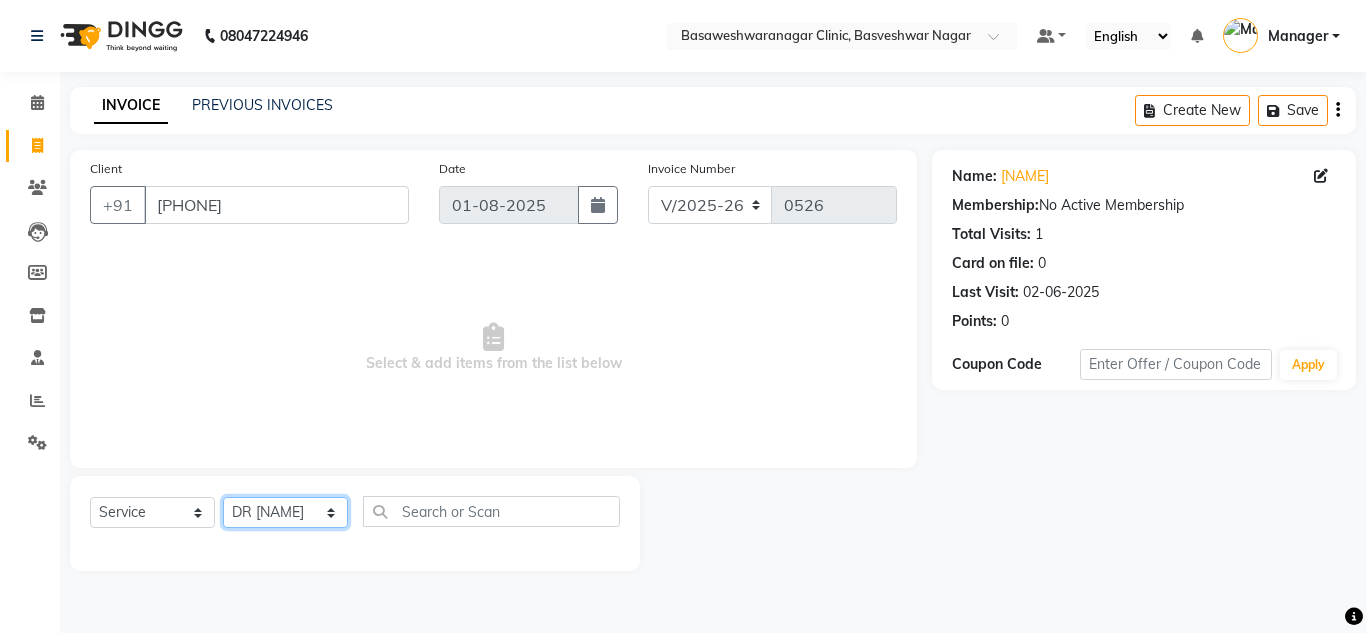 click on "Select Stylist Dr.[LAST] DR [LAST] [FIRST] Manager [FIRST] [FIRST] [FIRST] [FIRST] [FIRST] [FIRST]" 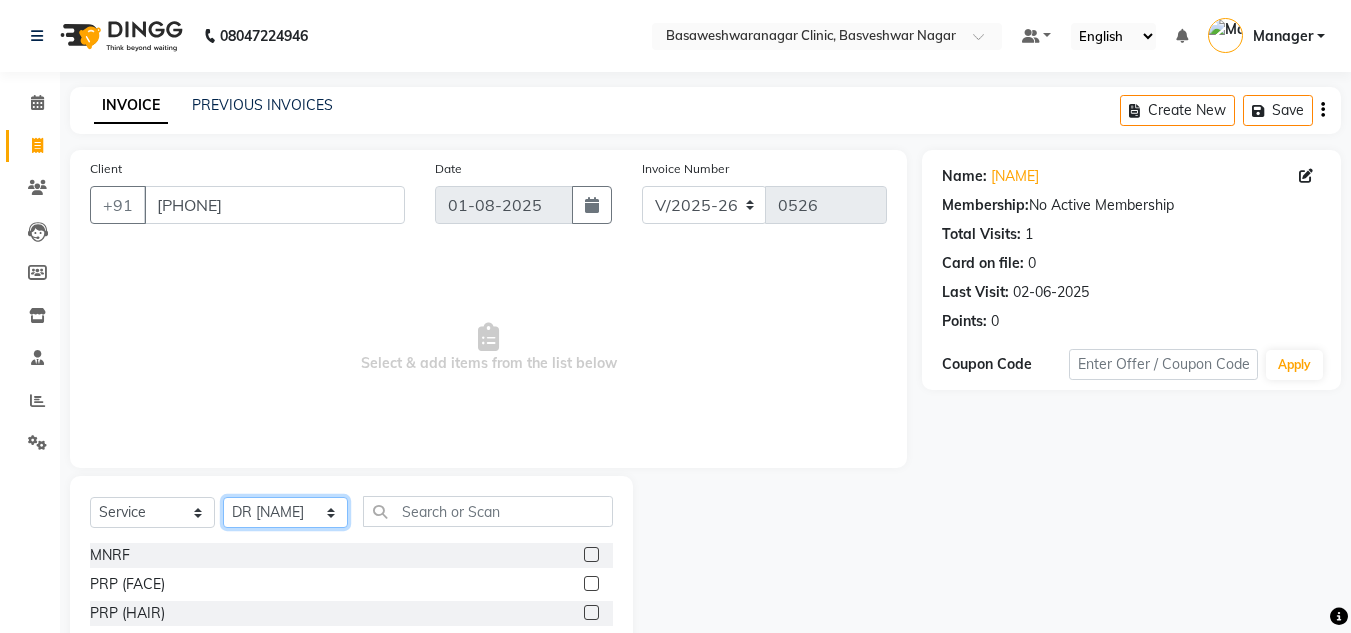 click on "Select Stylist Dr.[LAST] DR [LAST] [FIRST] Manager [FIRST] [FIRST] [FIRST] [FIRST] [FIRST] [FIRST]" 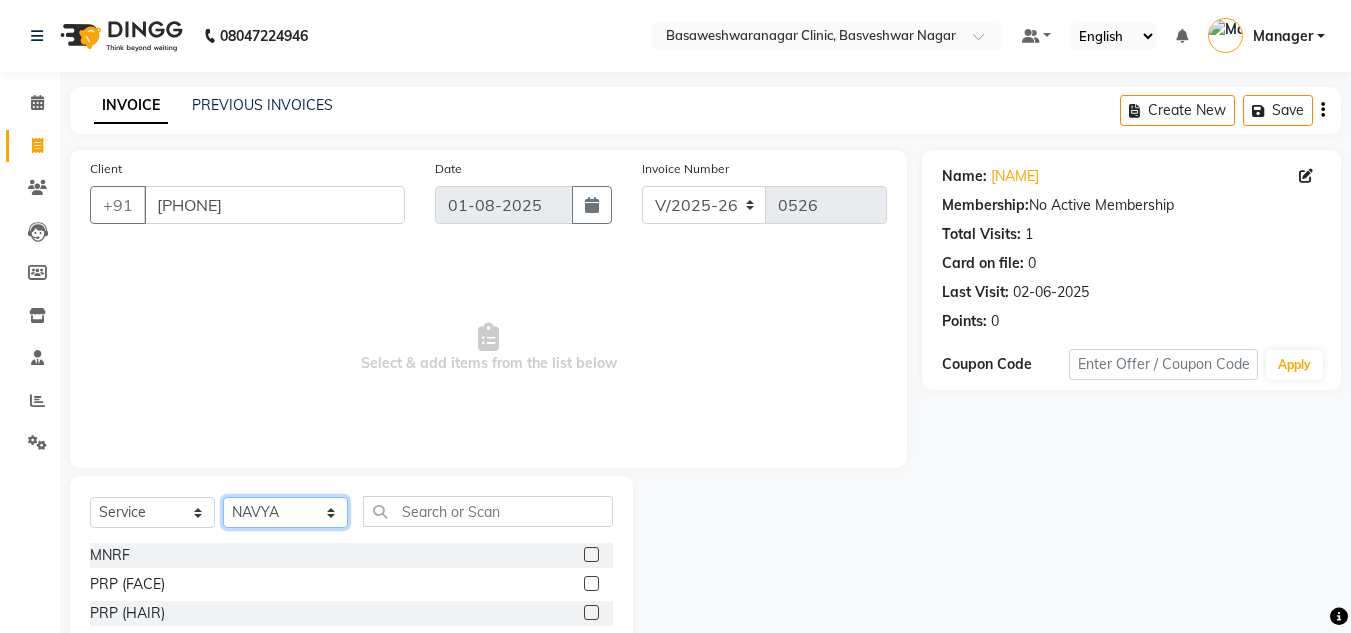 click on "Select Stylist Dr.[LAST] DR [LAST] [FIRST] Manager [FIRST] [FIRST] [FIRST] [FIRST] [FIRST] [FIRST]" 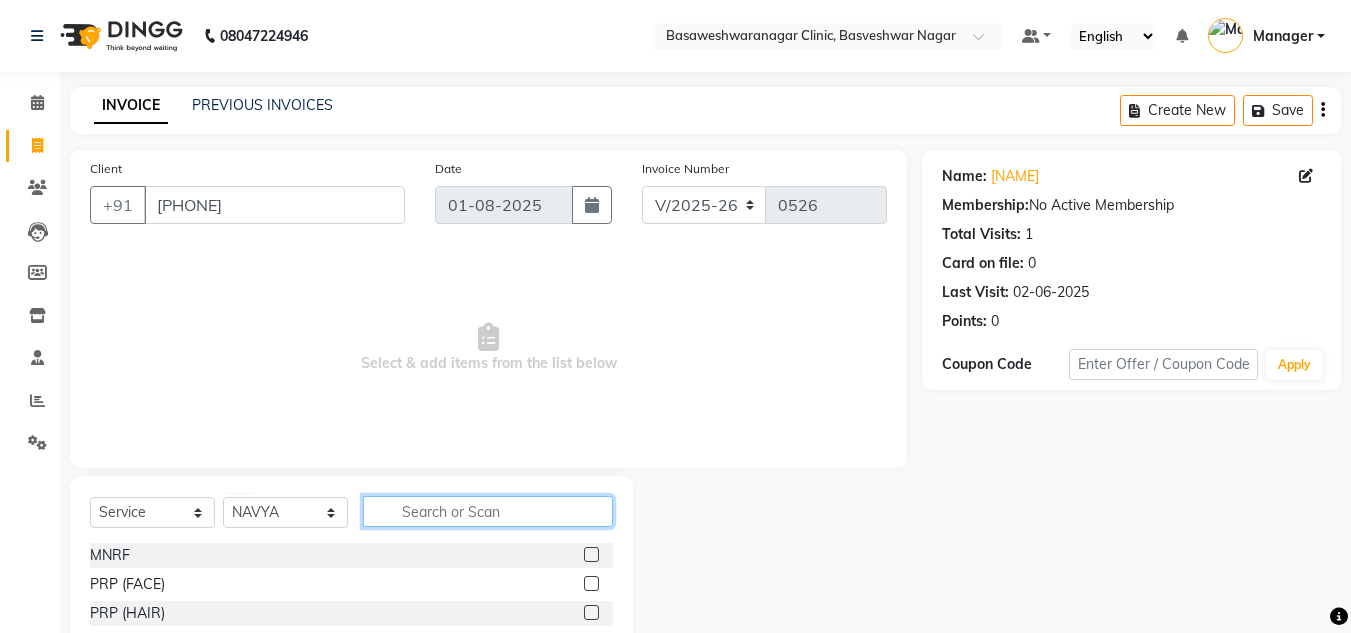 click 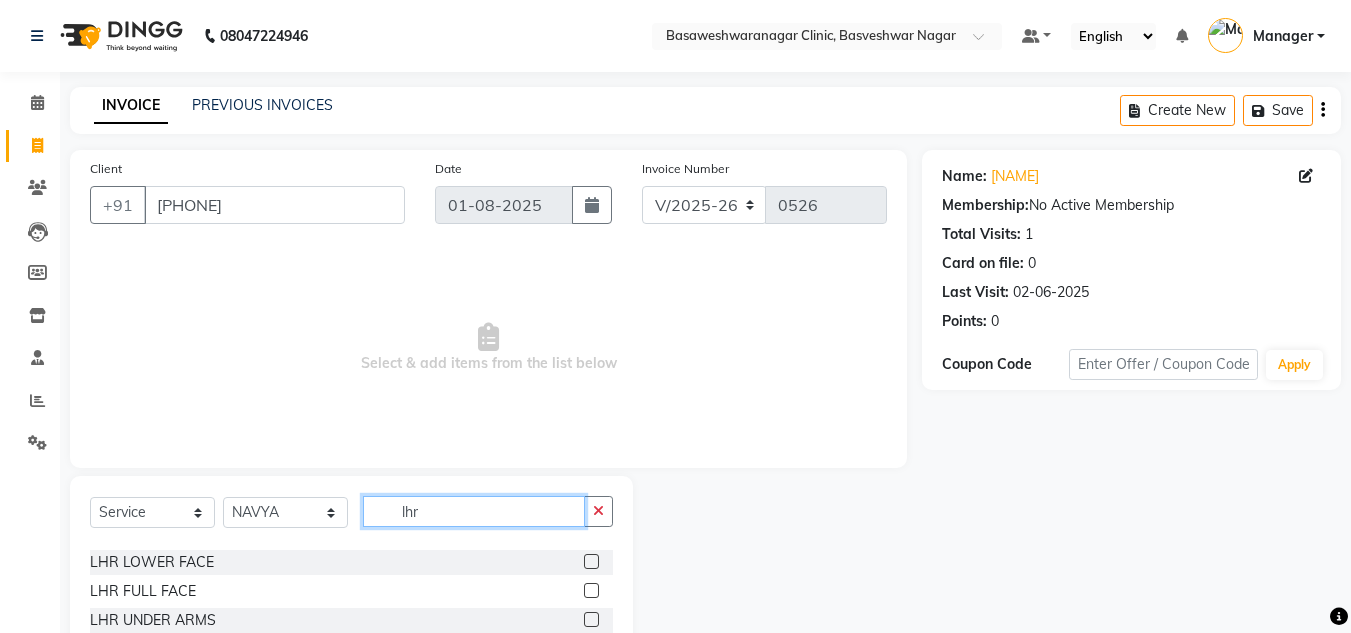 scroll, scrollTop: 0, scrollLeft: 0, axis: both 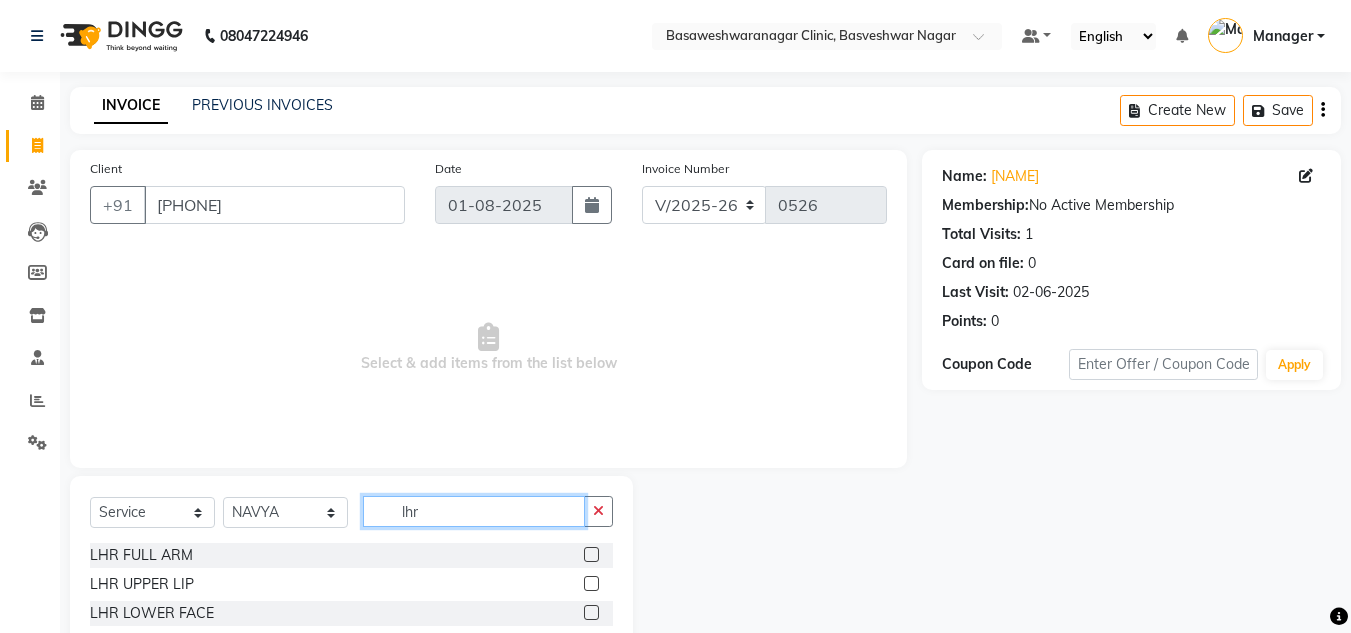 type on "lhr" 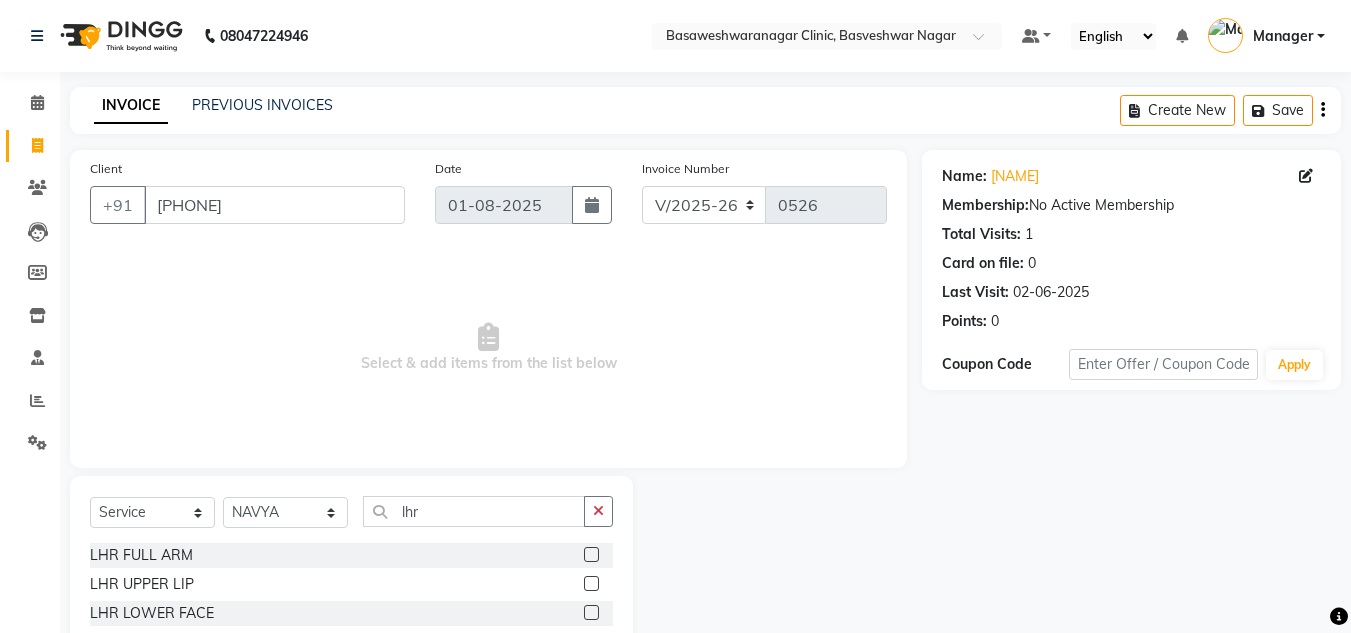 click 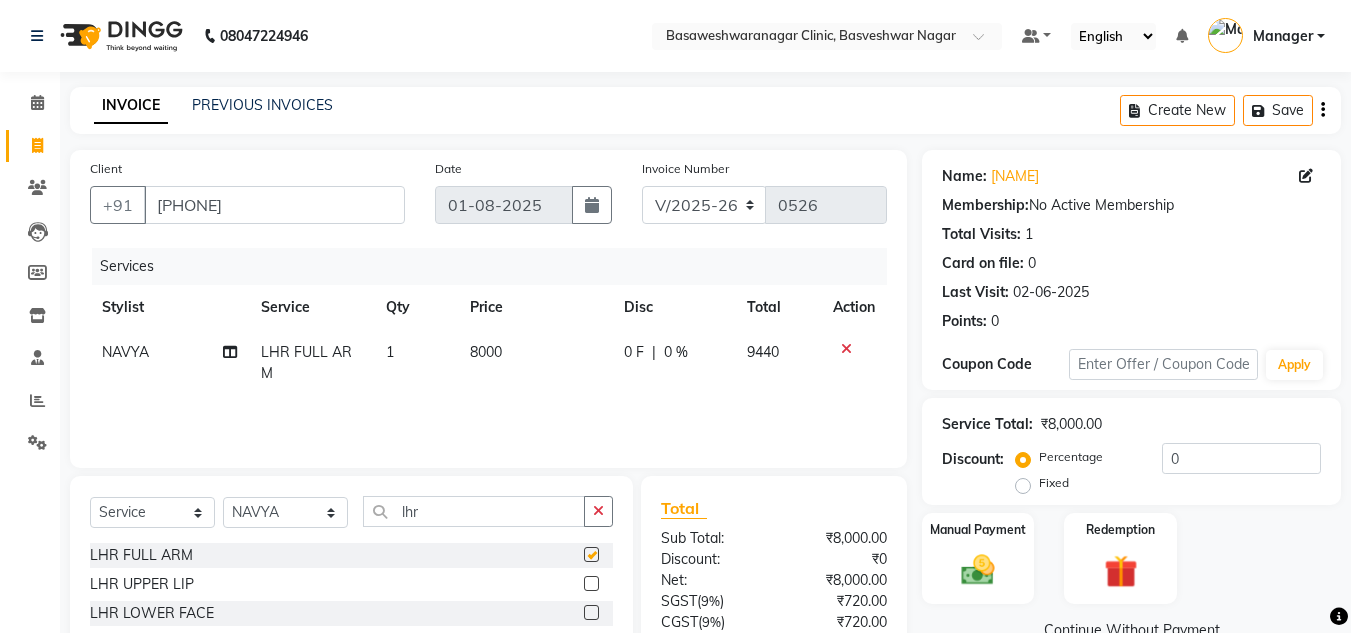 checkbox on "false" 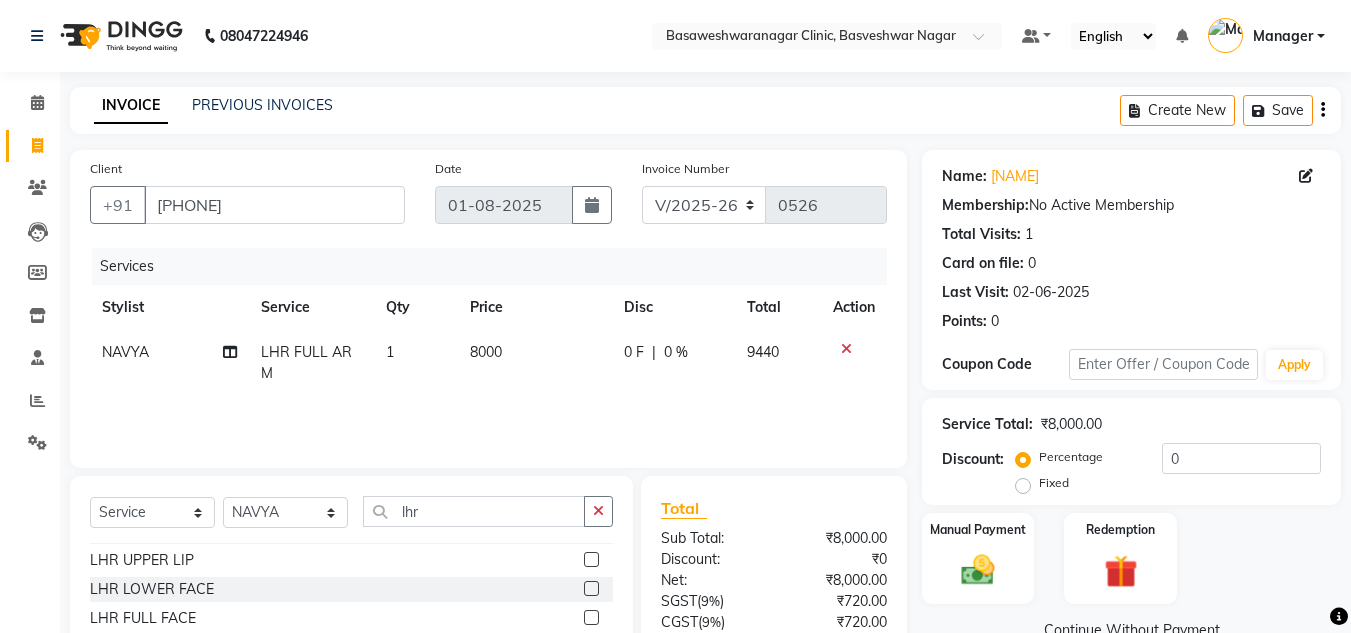 scroll, scrollTop: 26, scrollLeft: 0, axis: vertical 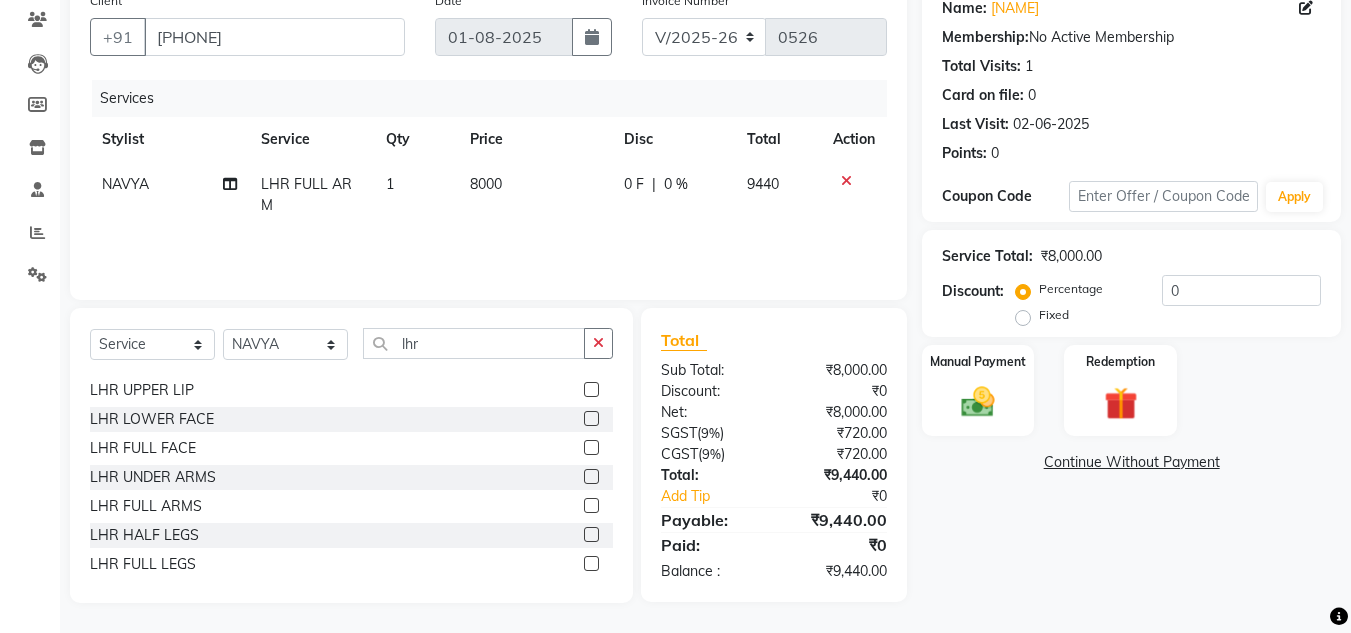click on "Fixed" 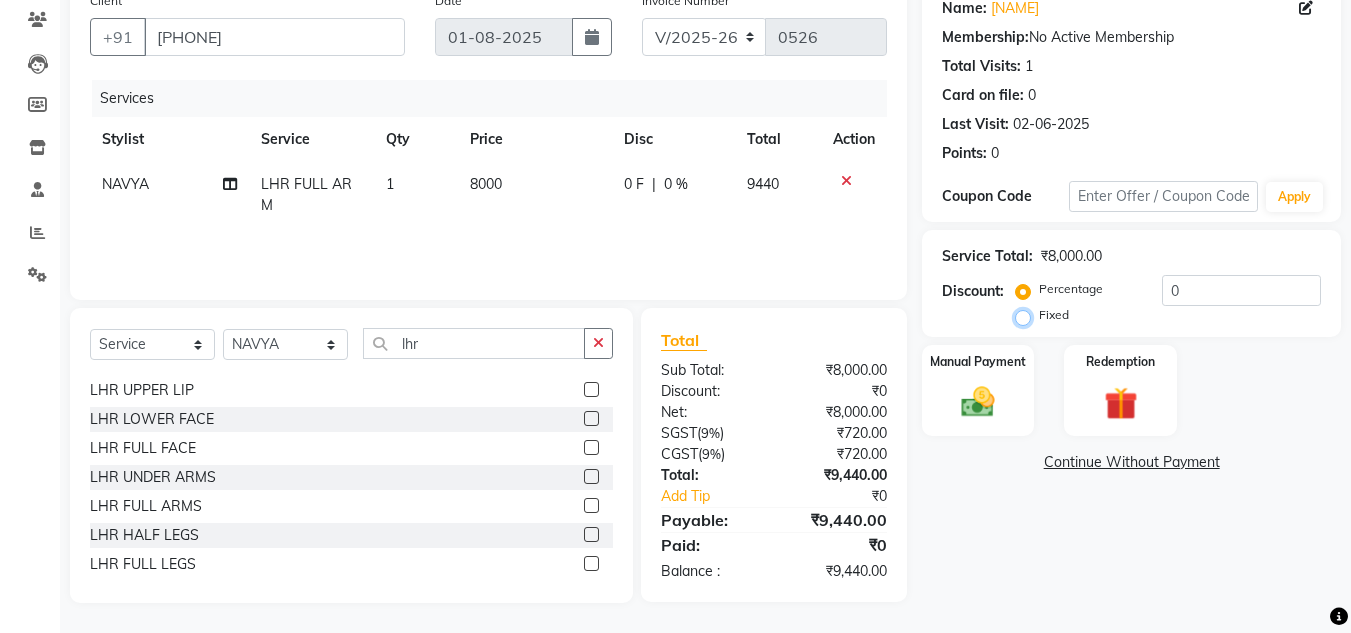 click on "Fixed" at bounding box center [1027, 315] 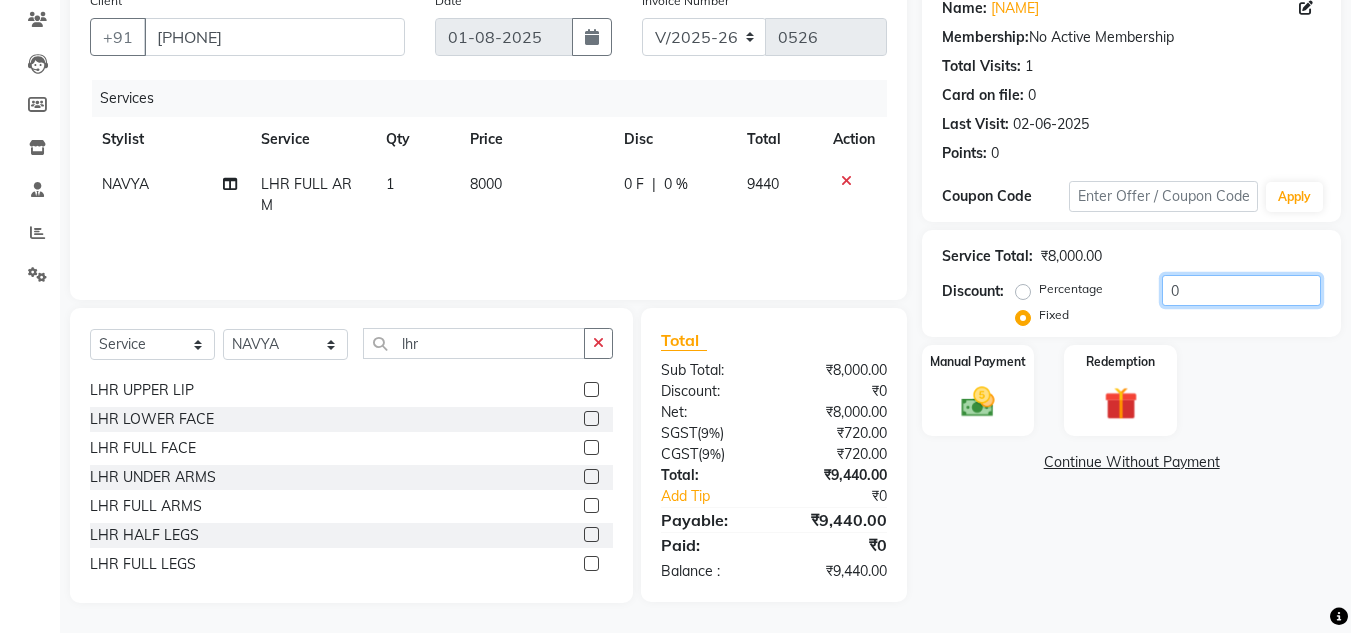 click on "0" 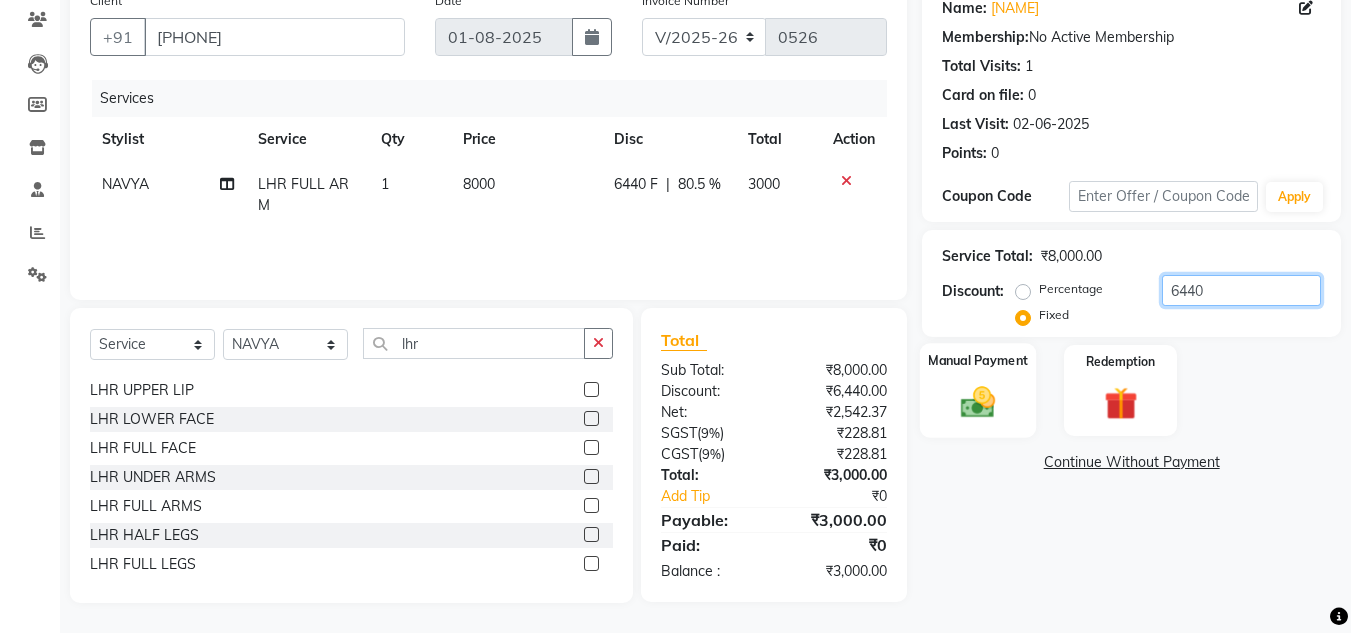 type on "6440" 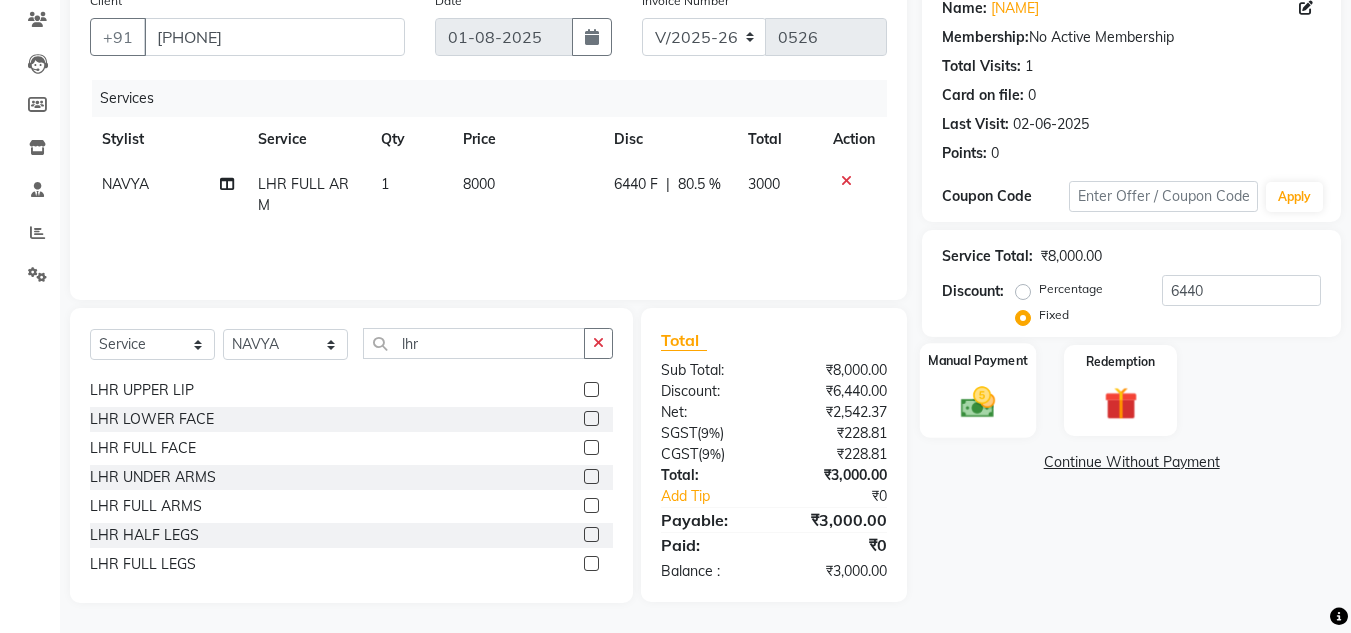 click on "Manual Payment" 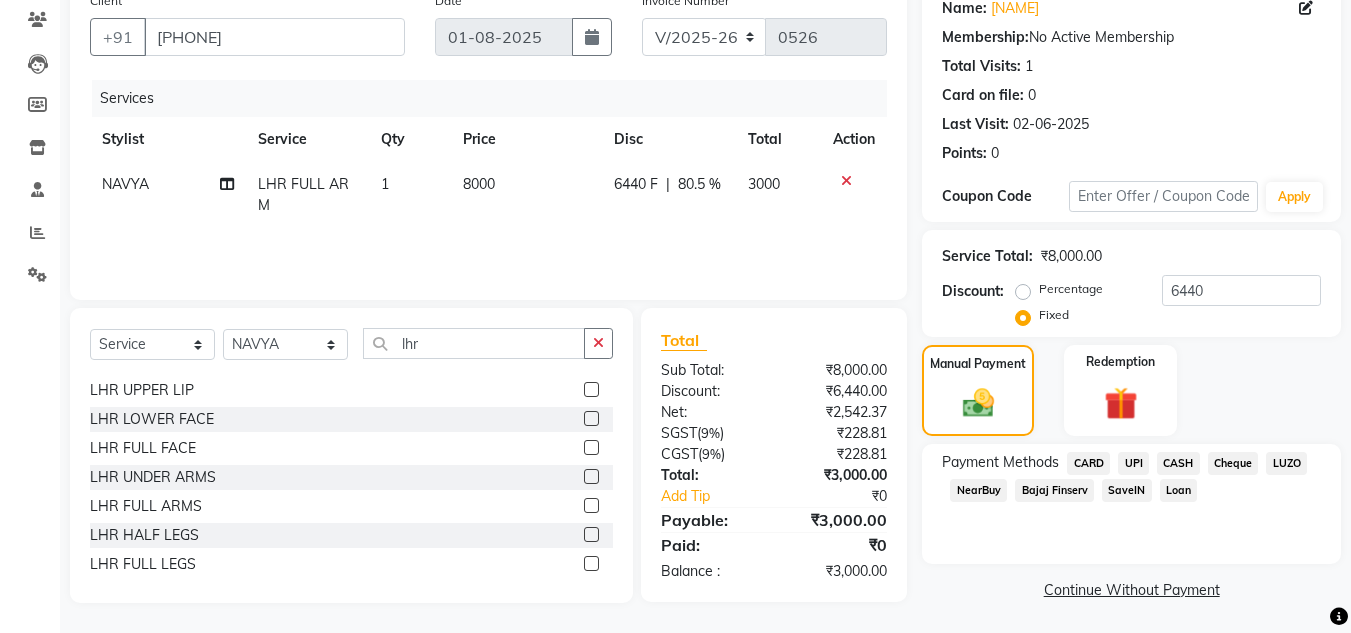 click on "UPI" 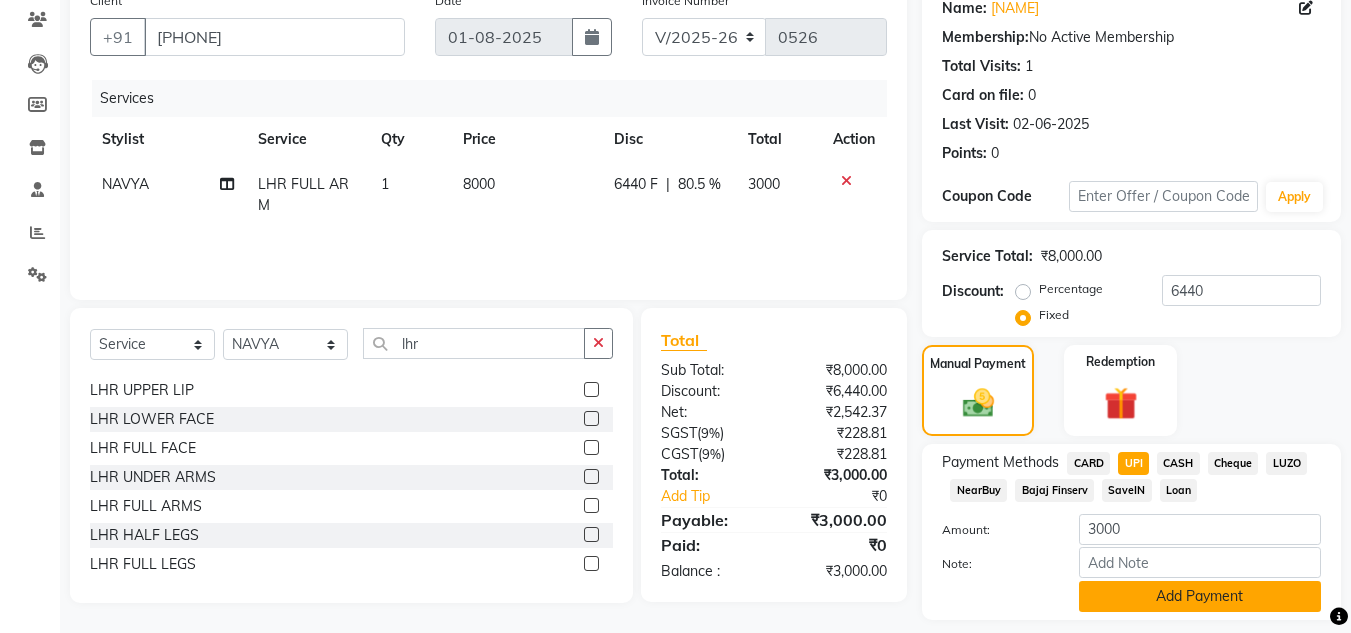 click on "Add Payment" 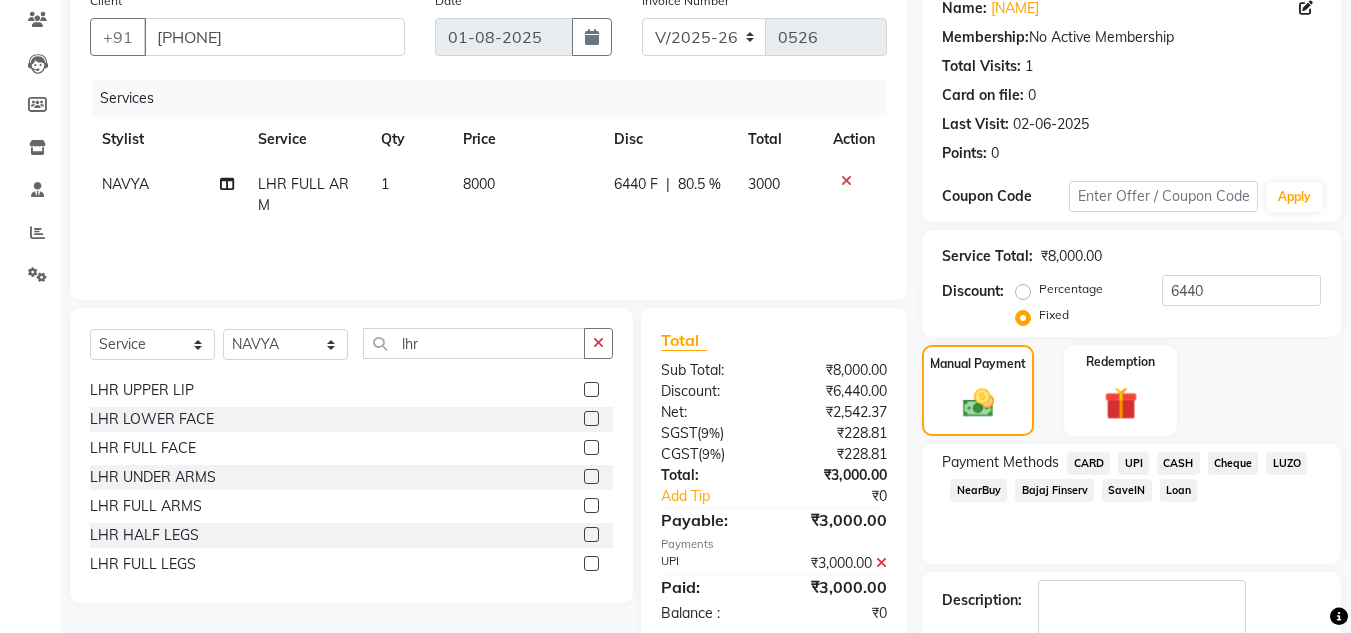 scroll, scrollTop: 283, scrollLeft: 0, axis: vertical 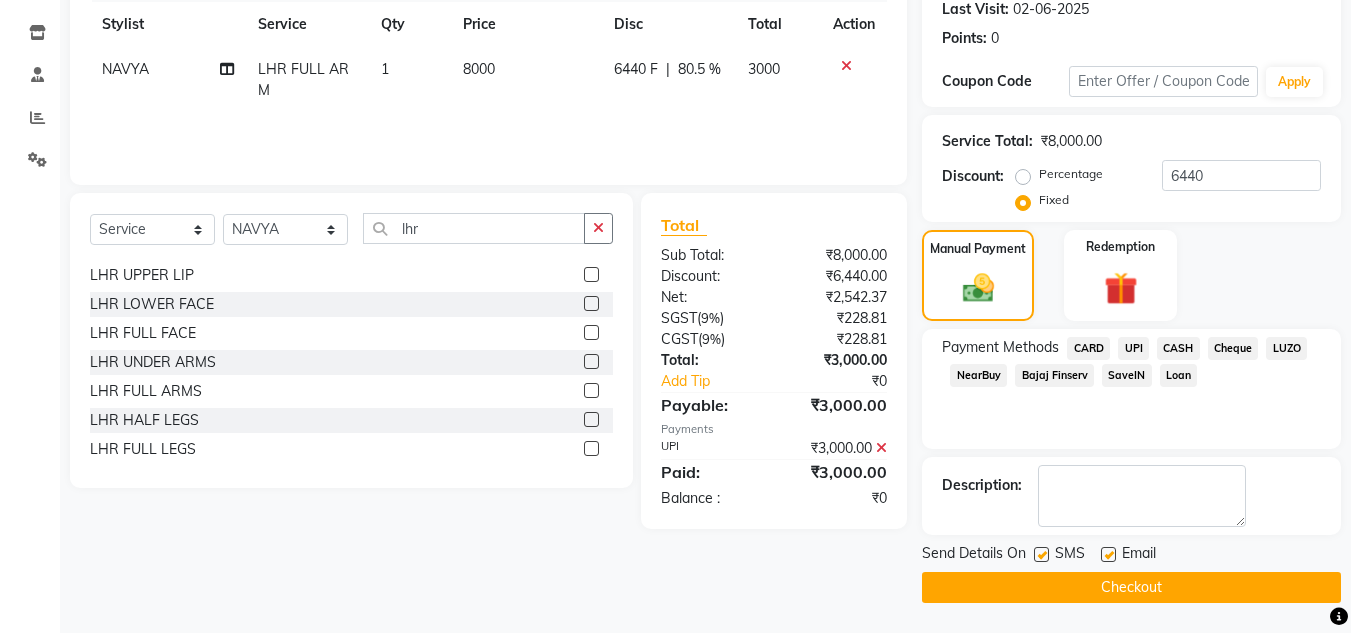 click on "Checkout" 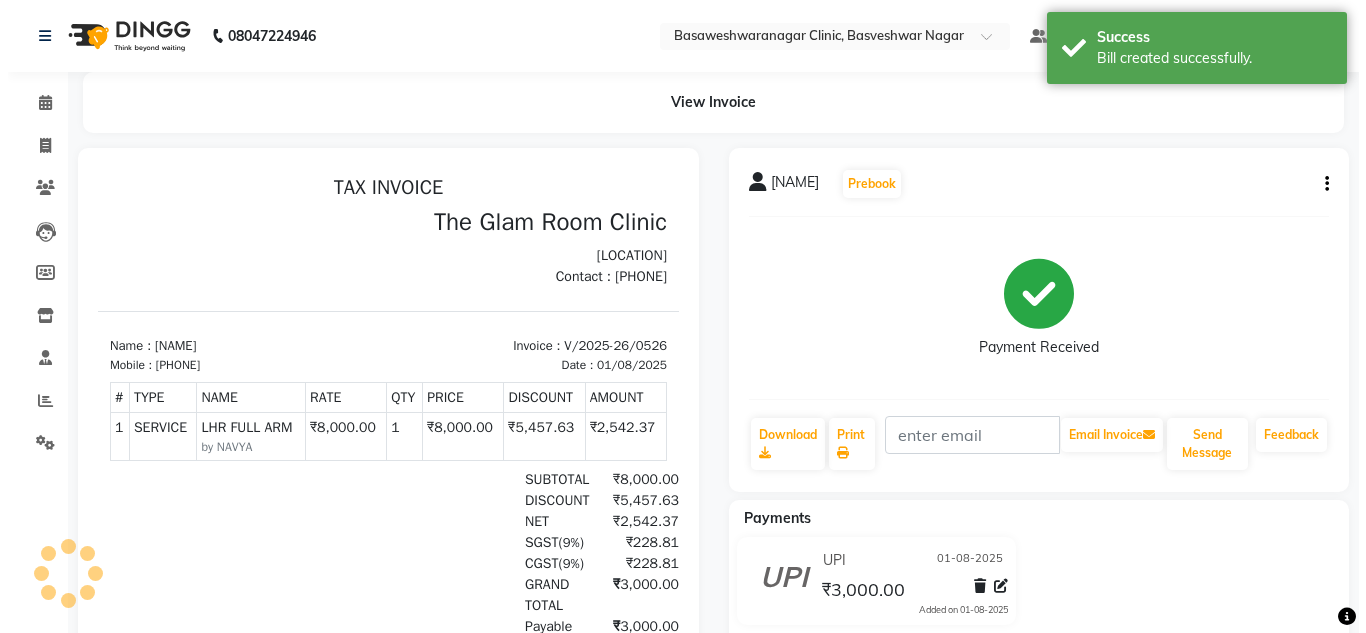 scroll, scrollTop: 0, scrollLeft: 0, axis: both 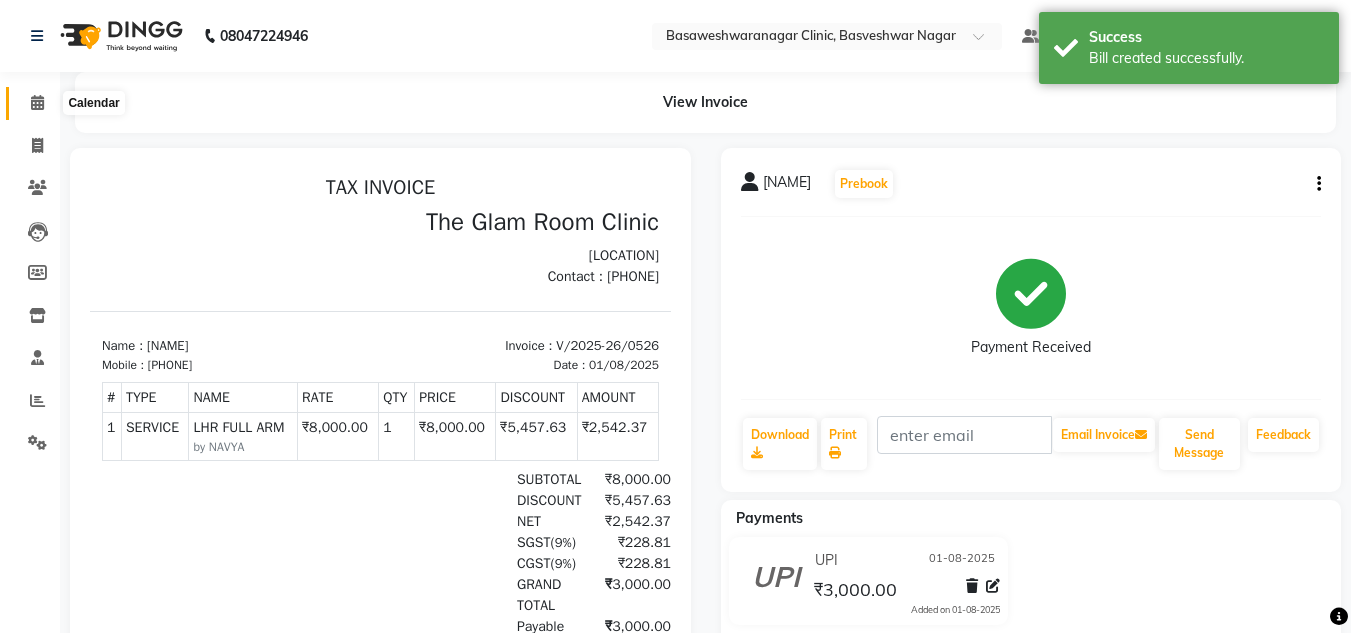 click 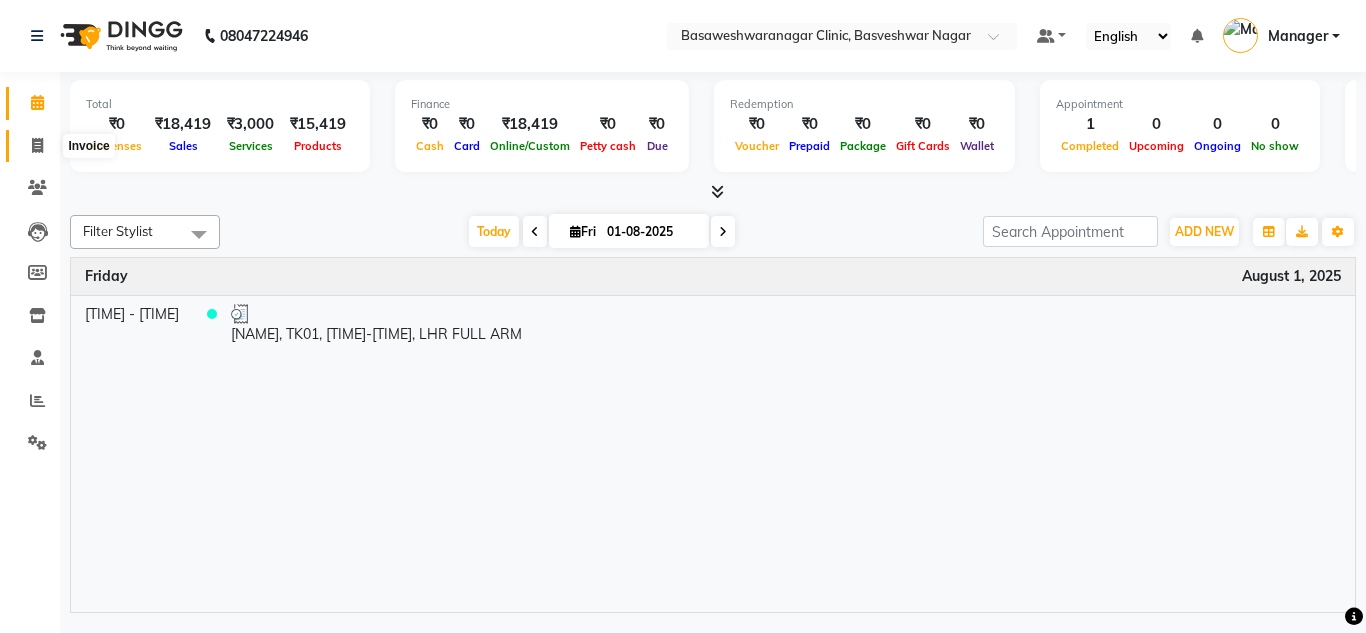click 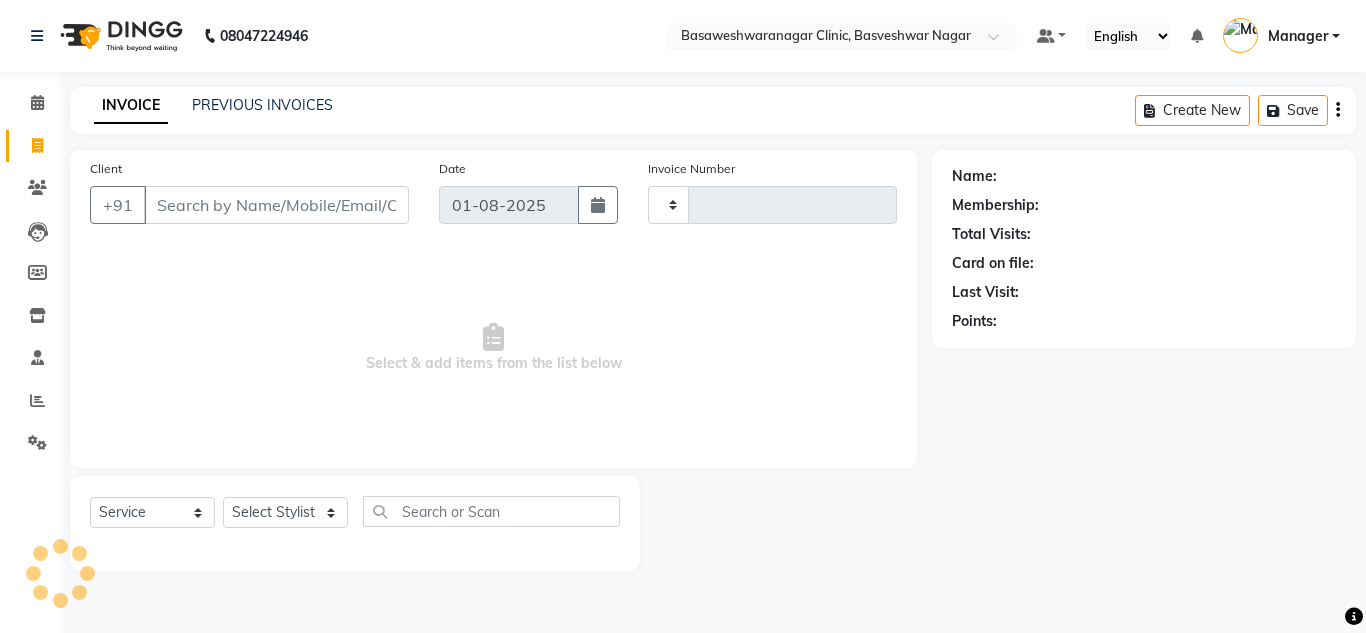 type on "0527" 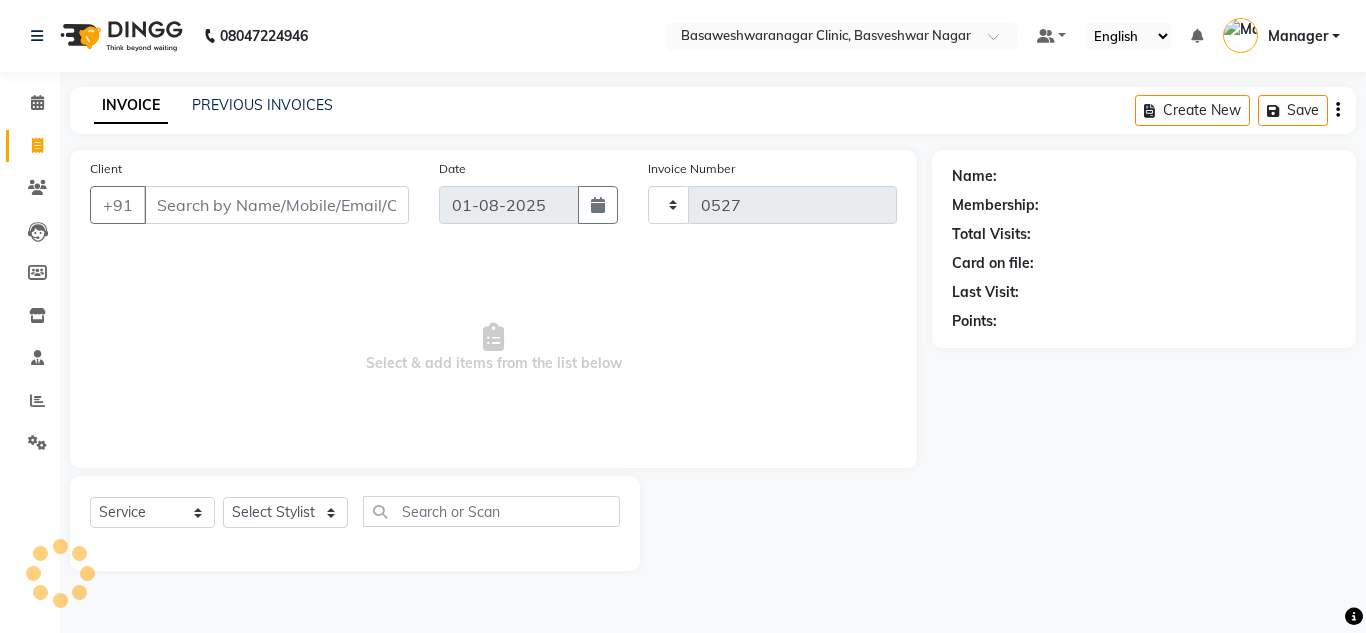 select on "7441" 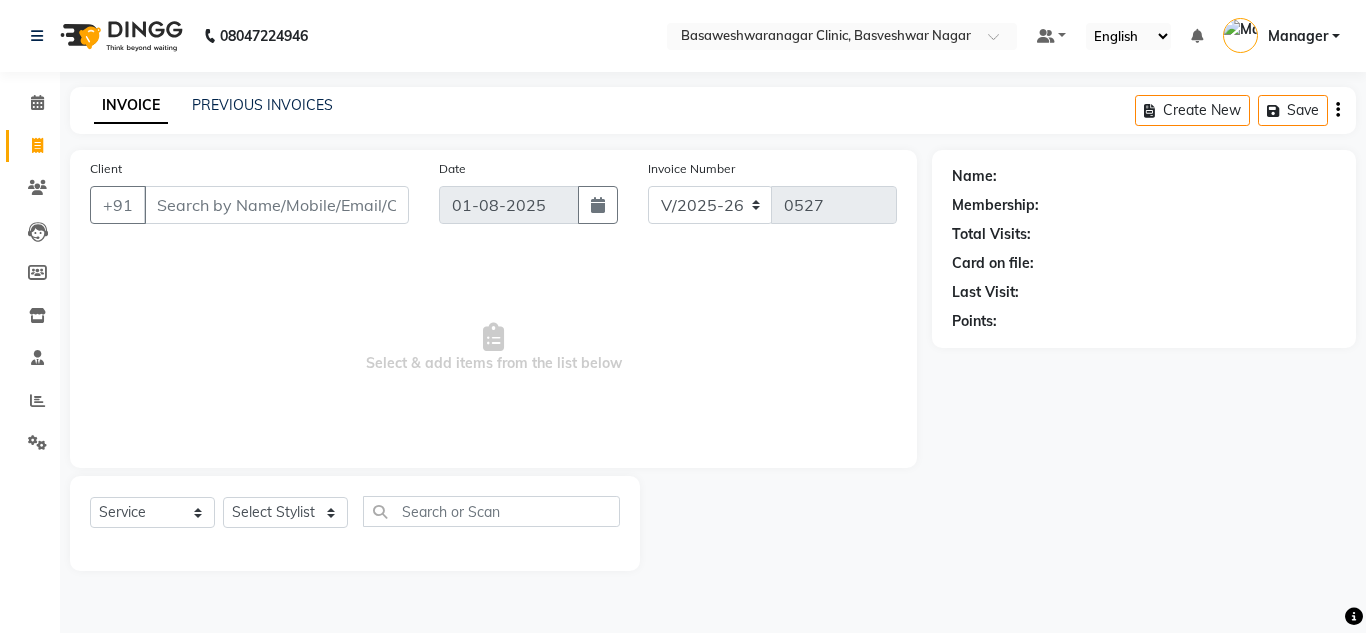 click on "Client" at bounding box center [276, 205] 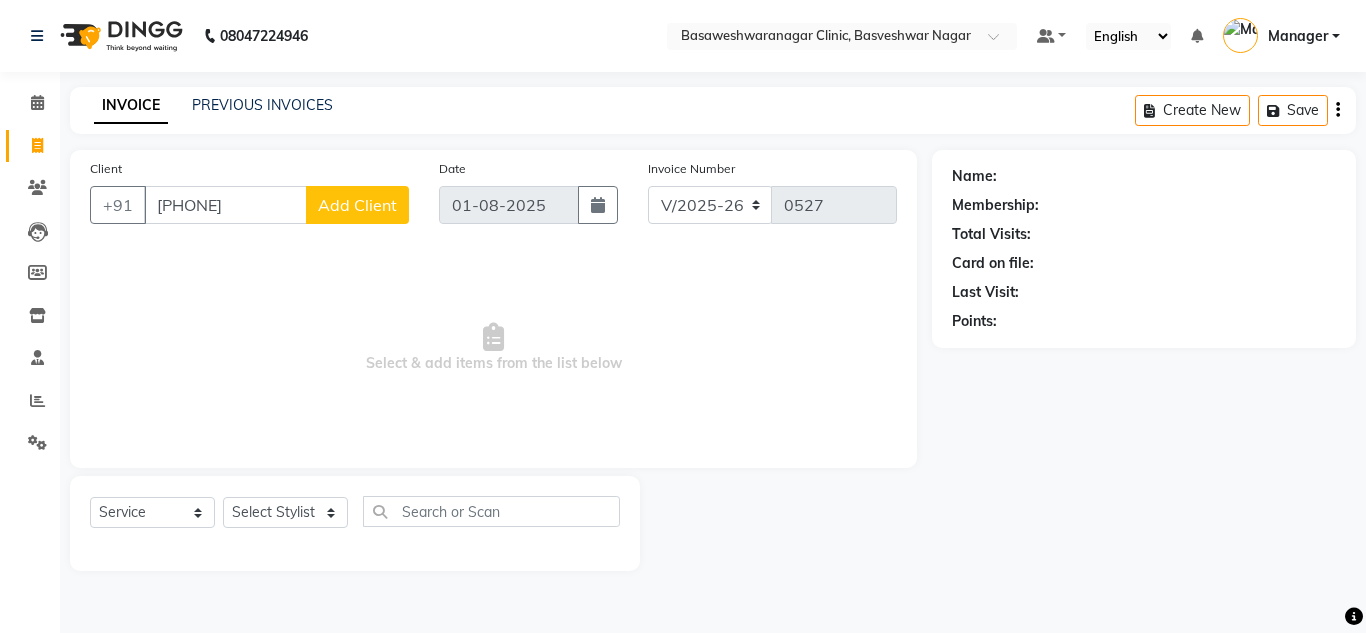 type on "[PHONE]" 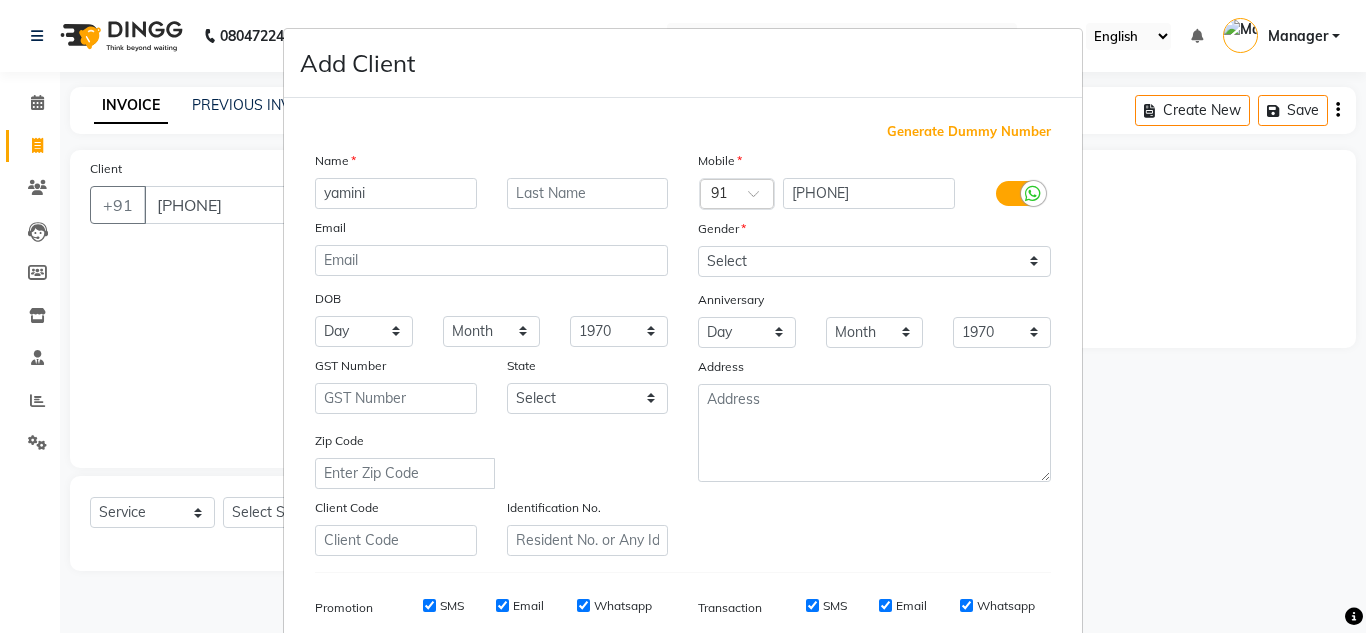 type on "yamini" 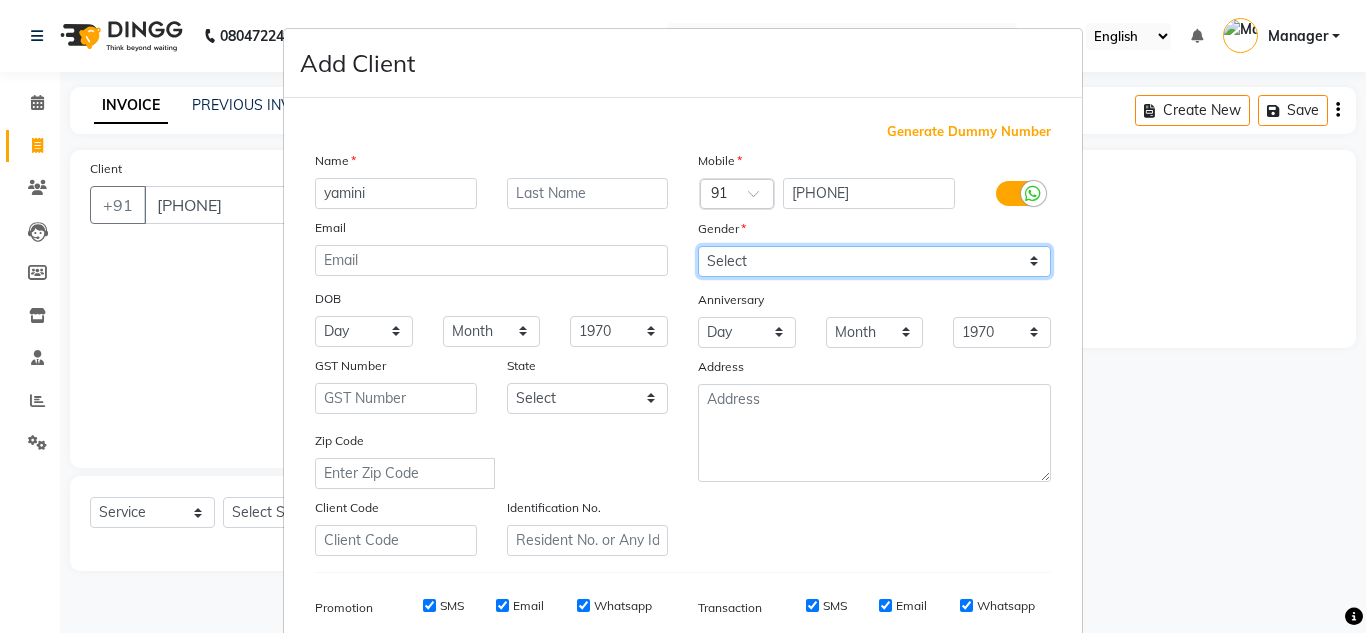 click on "Select Male Female Other Prefer Not To Say" at bounding box center (874, 261) 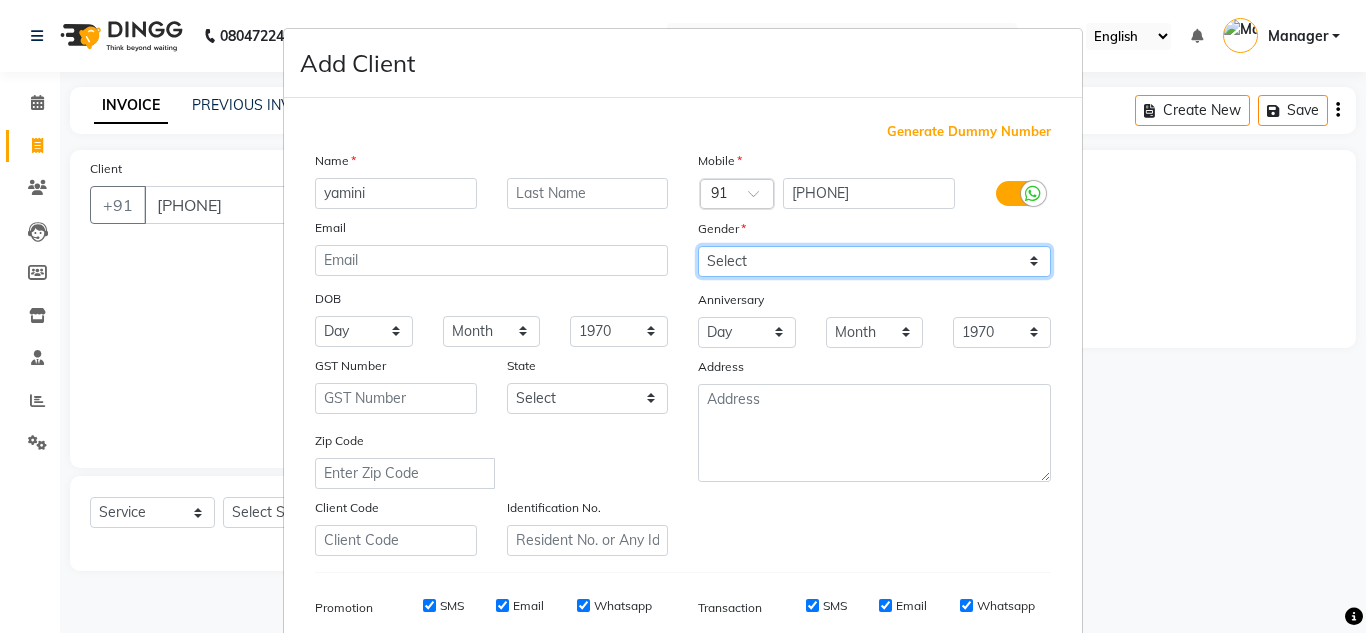 select on "female" 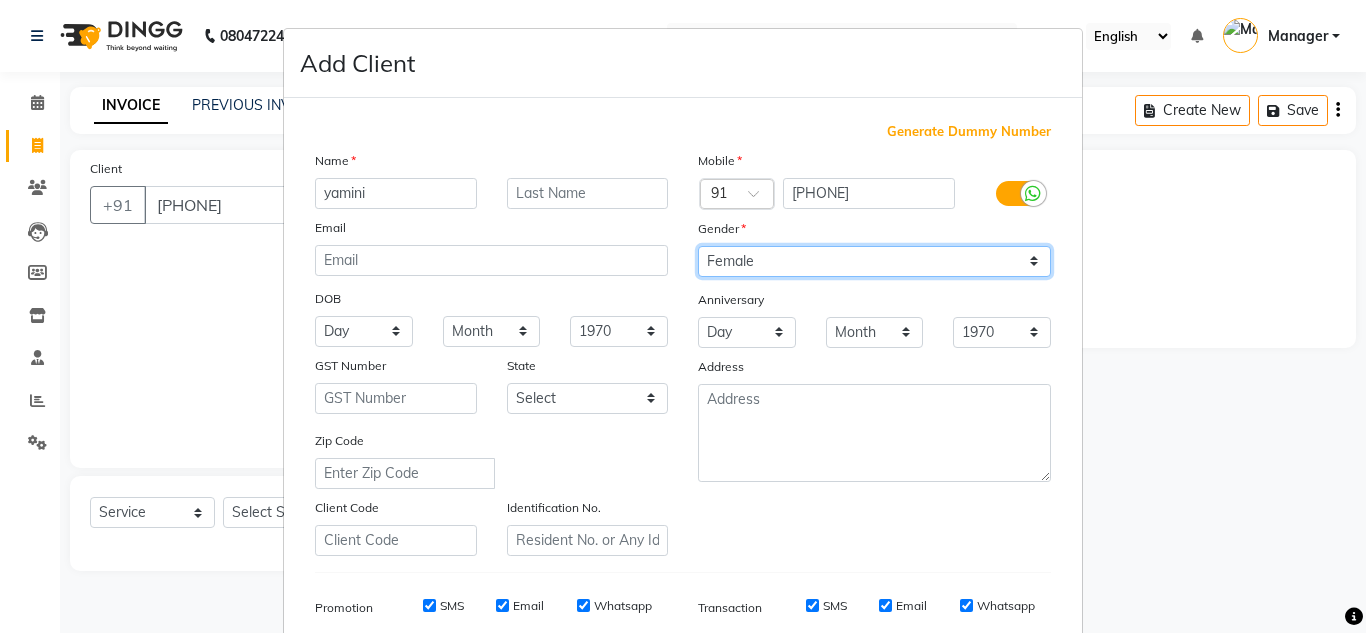click on "Select Male Female Other Prefer Not To Say" at bounding box center (874, 261) 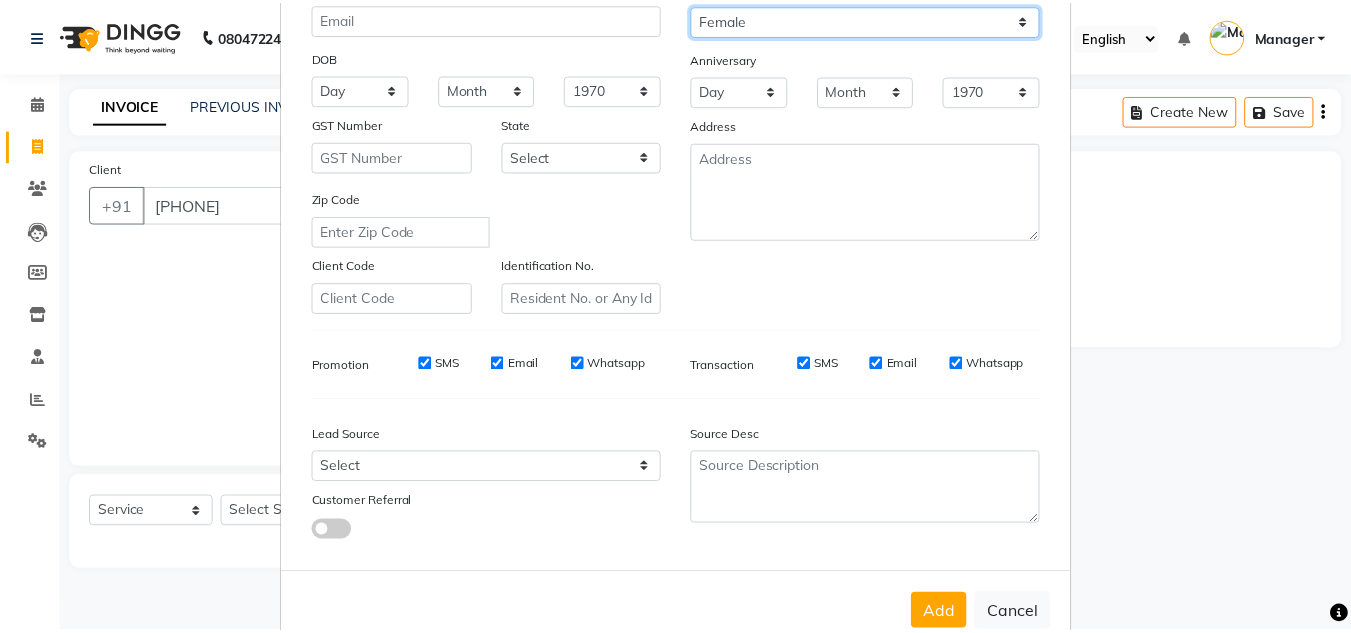 scroll, scrollTop: 290, scrollLeft: 0, axis: vertical 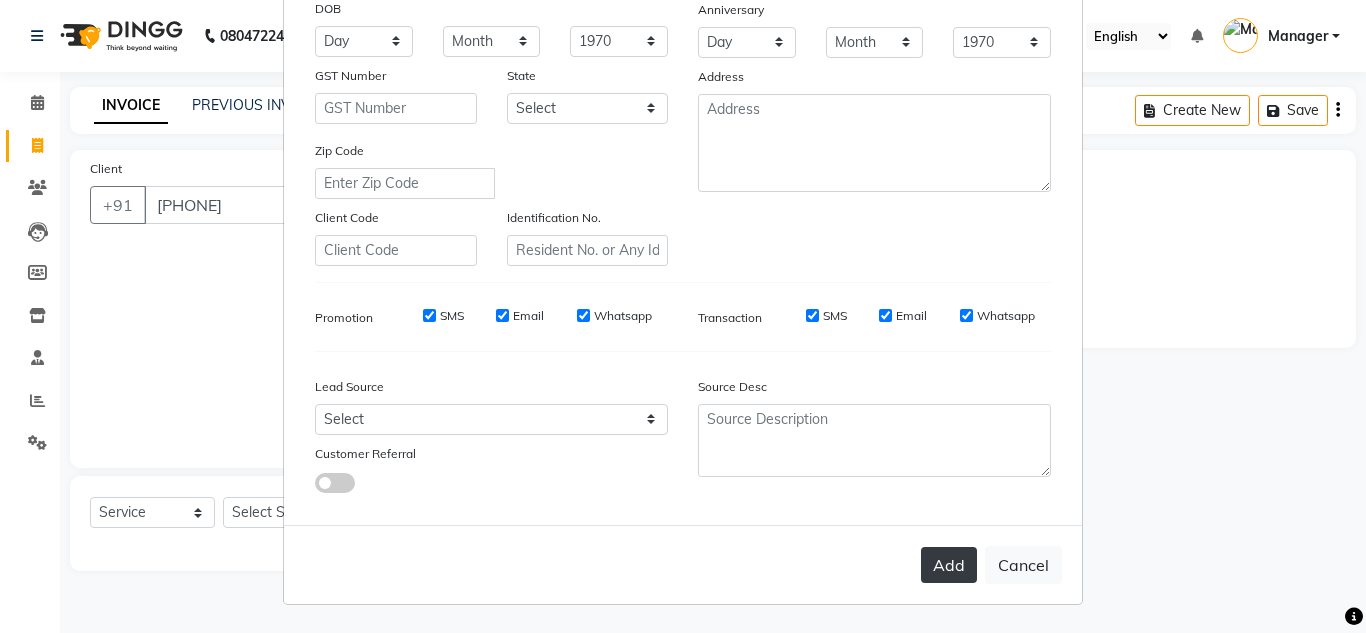 click on "Add" at bounding box center (949, 565) 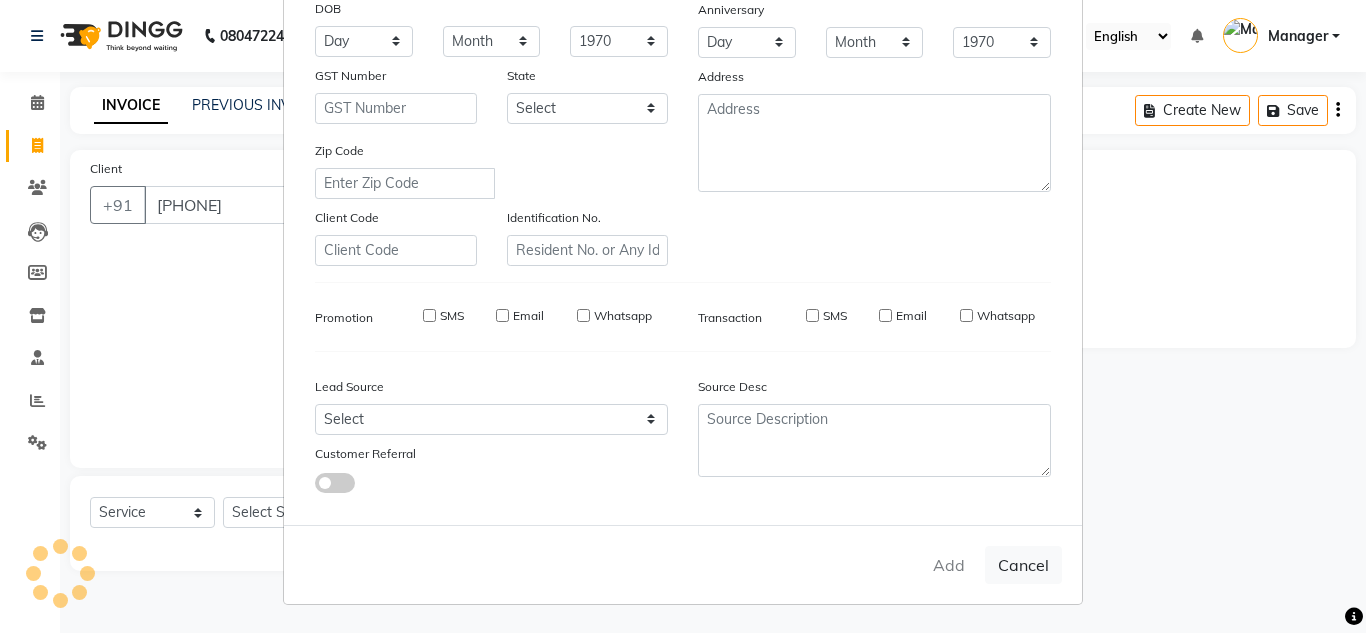 type 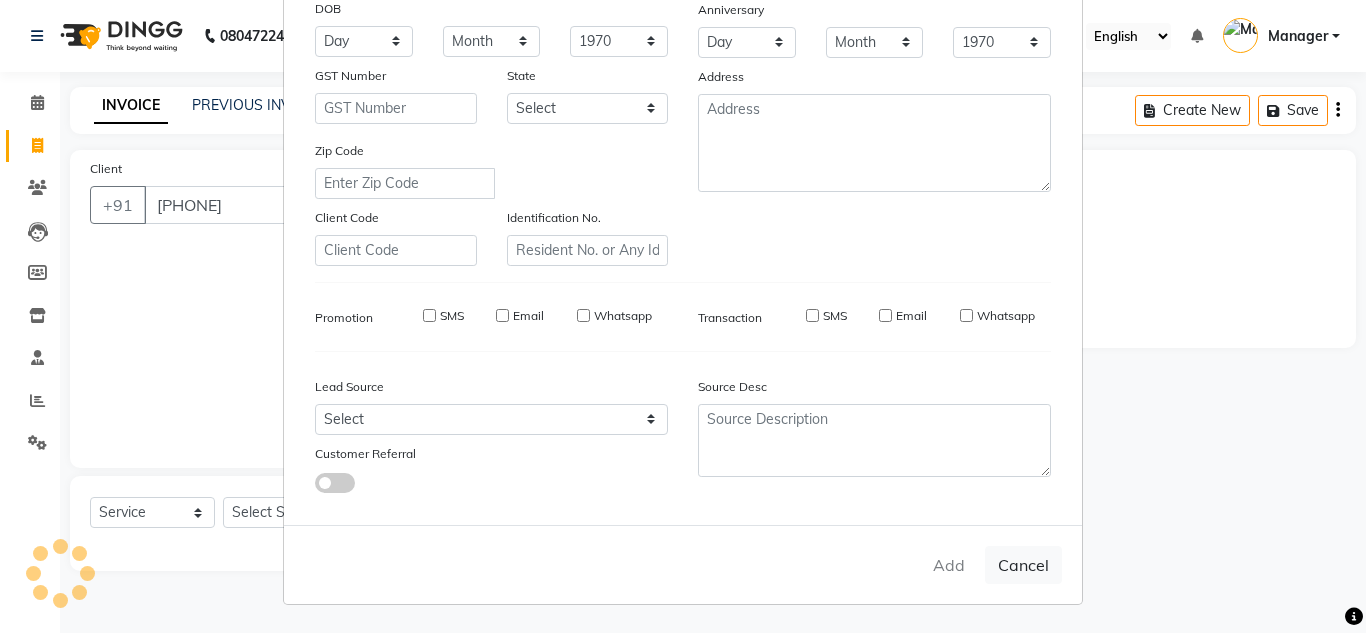 select 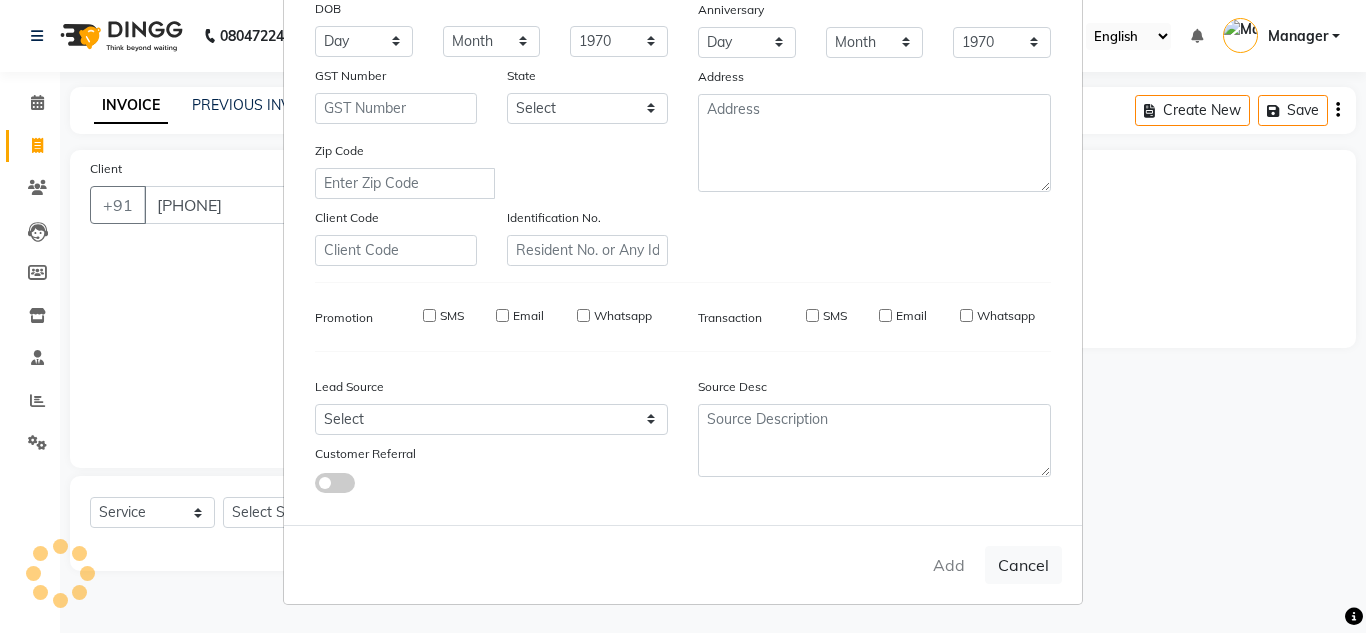 select 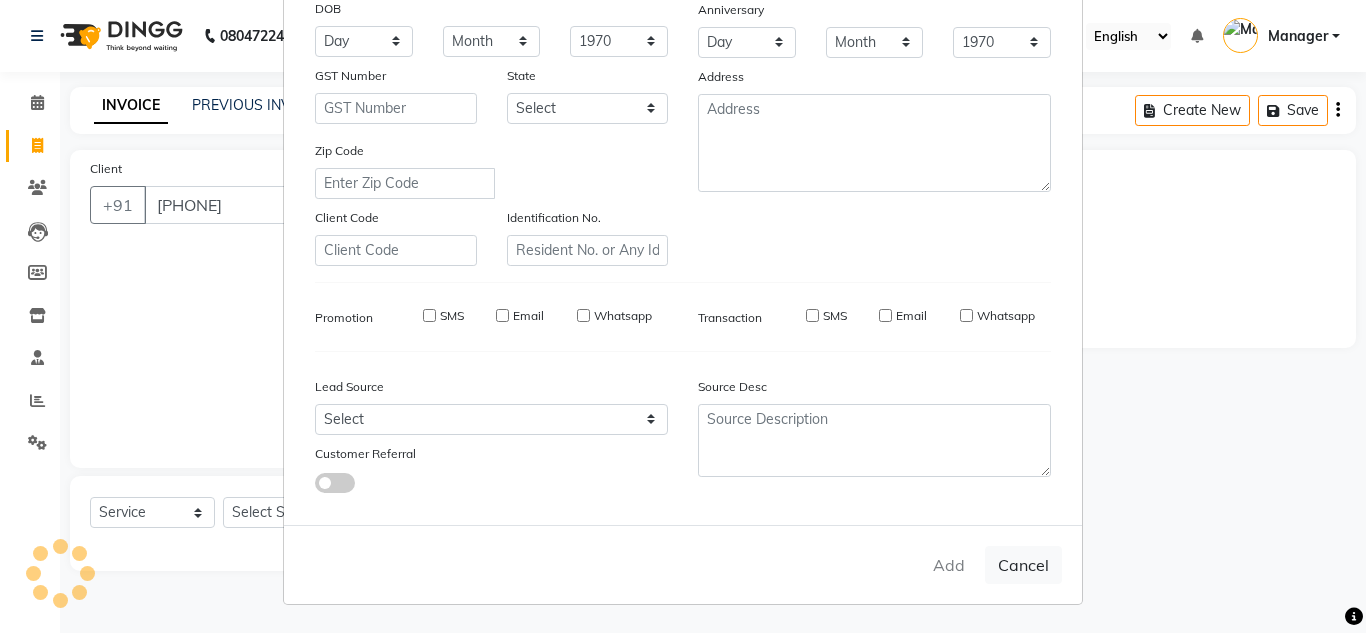 select 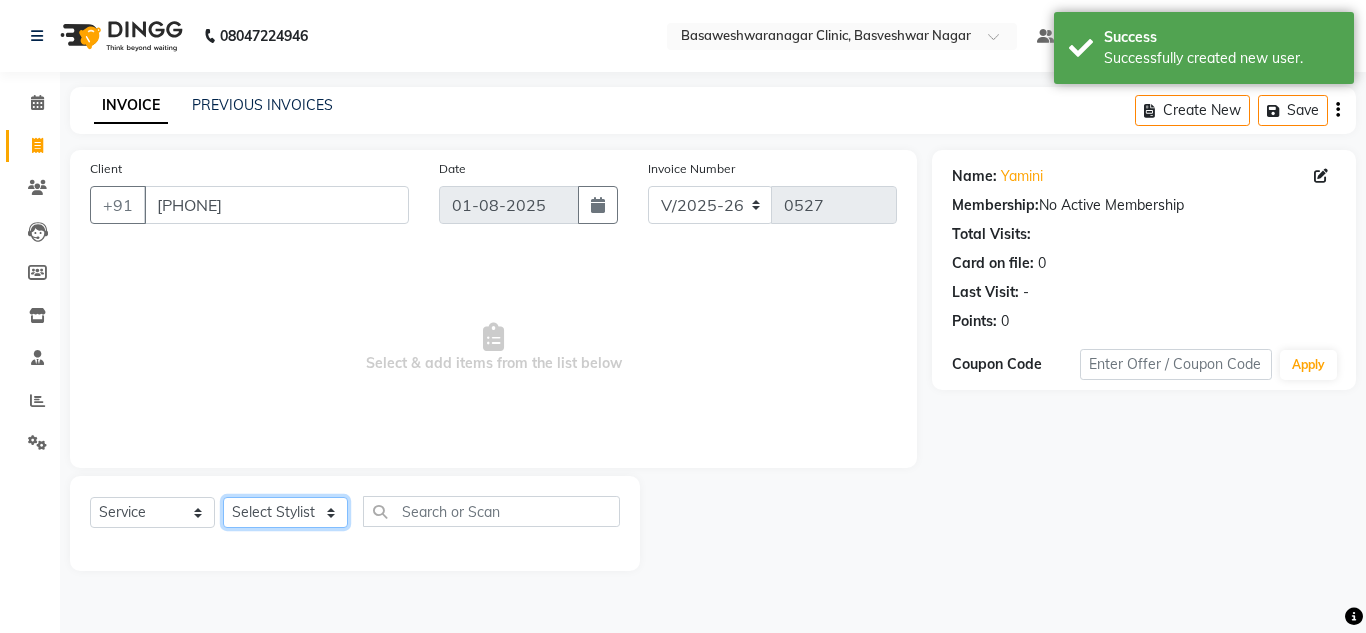 click on "Select Stylist Dr.[LAST] DR [LAST] [FIRST] Manager [FIRST] [FIRST] [FIRST] [FIRST] [FIRST] [FIRST]" 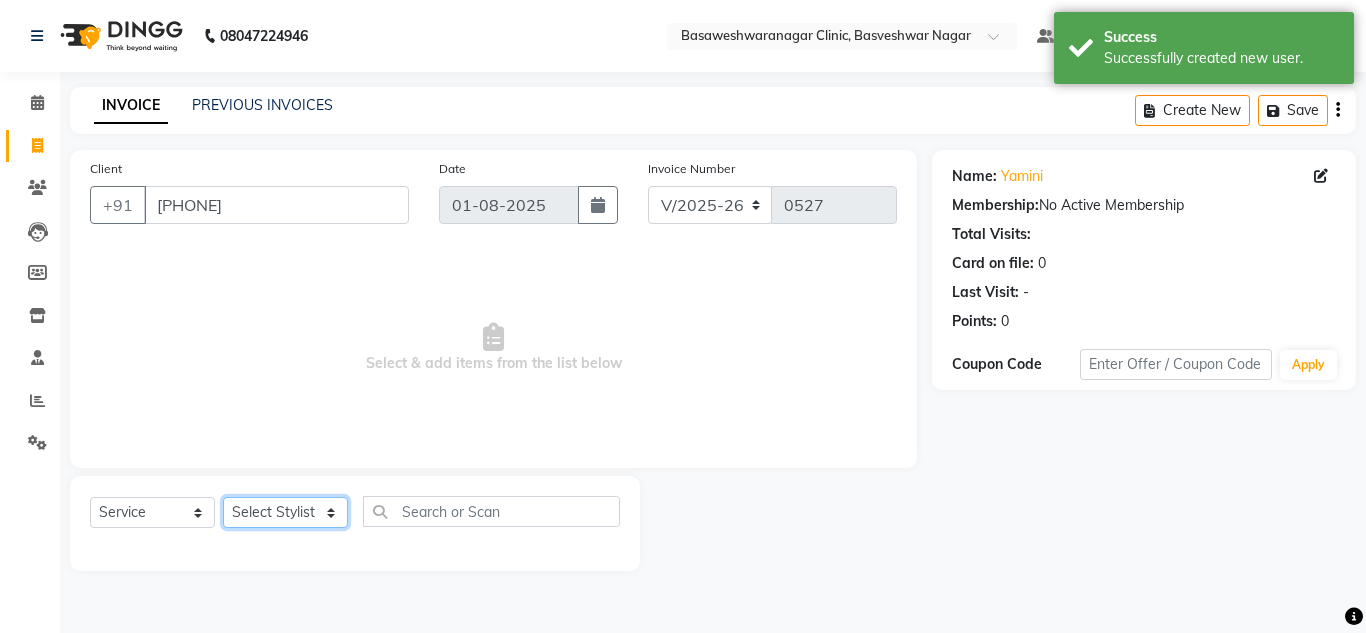 select on "65316" 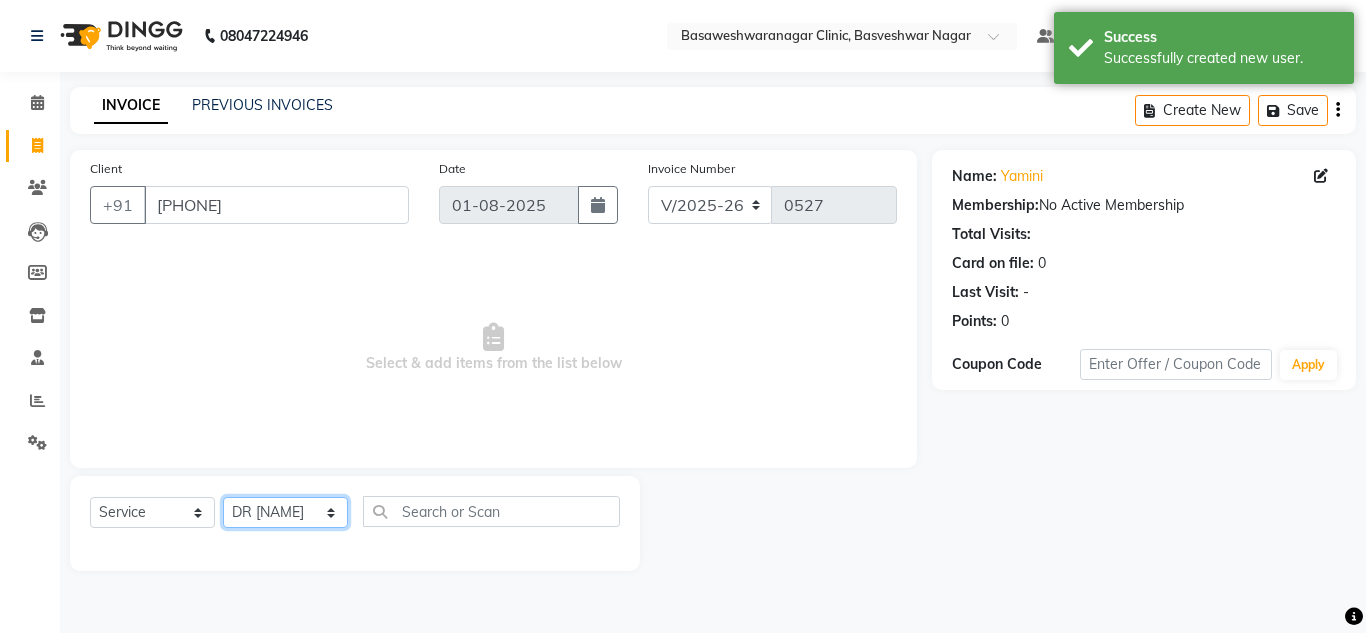 click on "Select Stylist Dr.[LAST] DR [LAST] [FIRST] Manager [FIRST] [FIRST] [FIRST] [FIRST] [FIRST] [FIRST]" 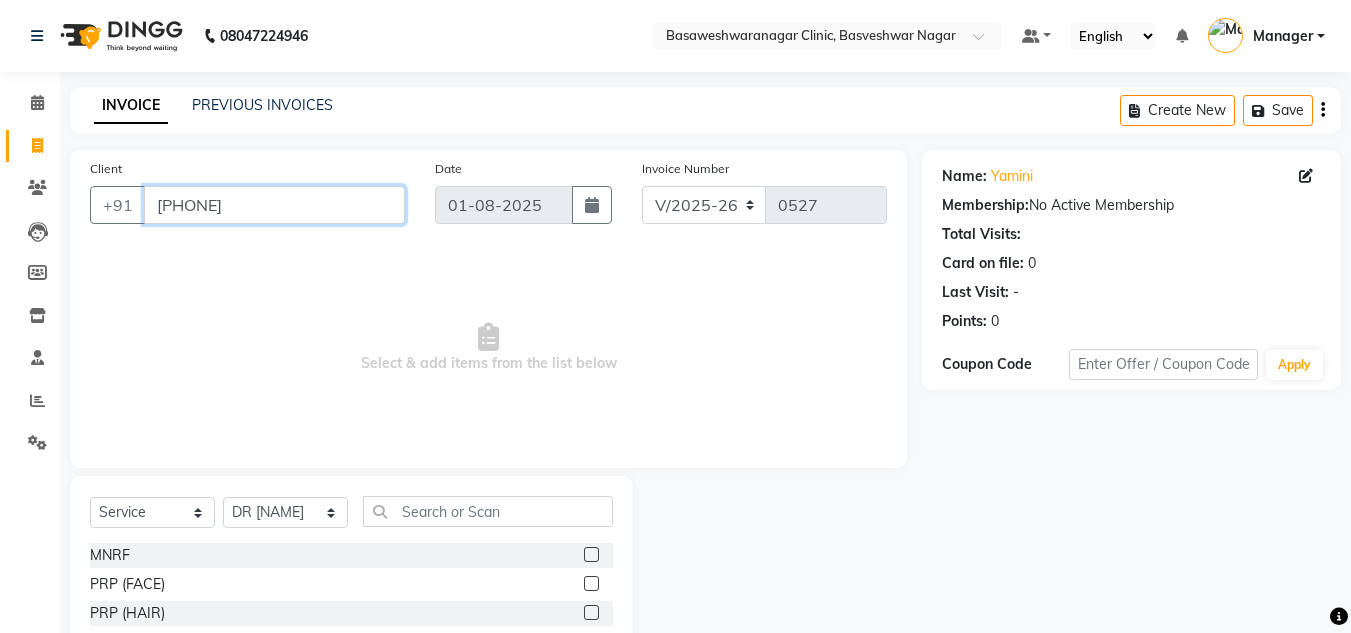 click on "[PHONE]" at bounding box center (274, 205) 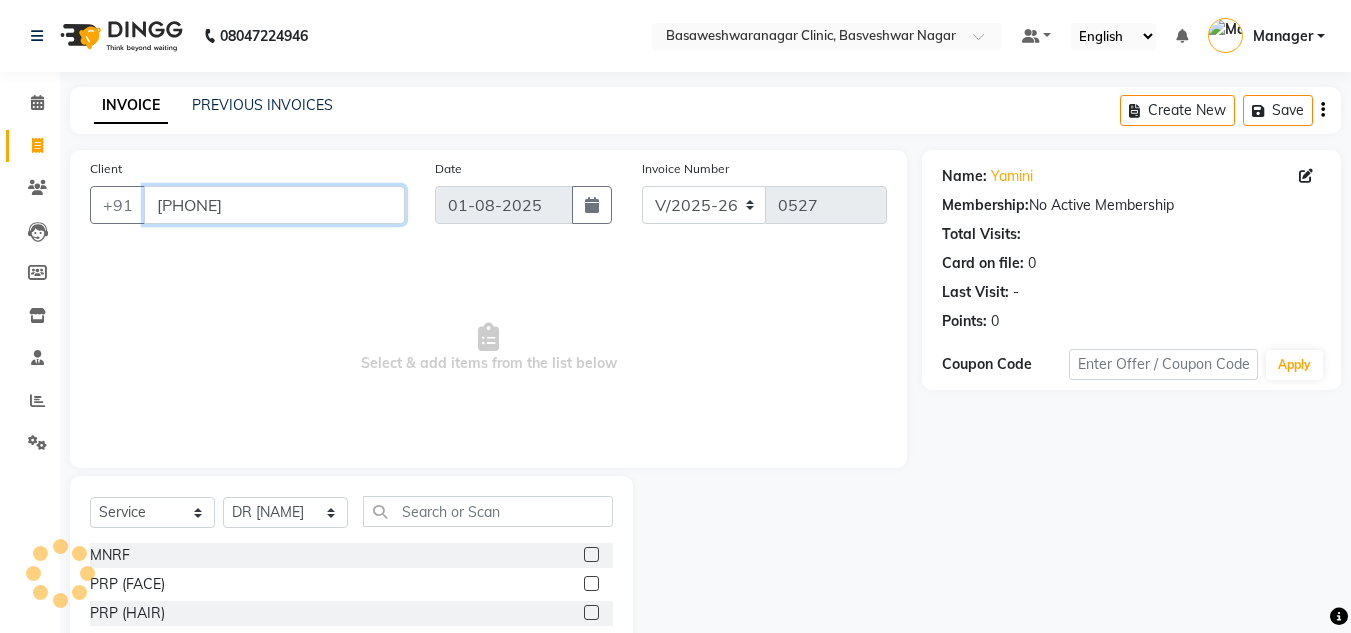 click on "[PHONE]" at bounding box center [274, 205] 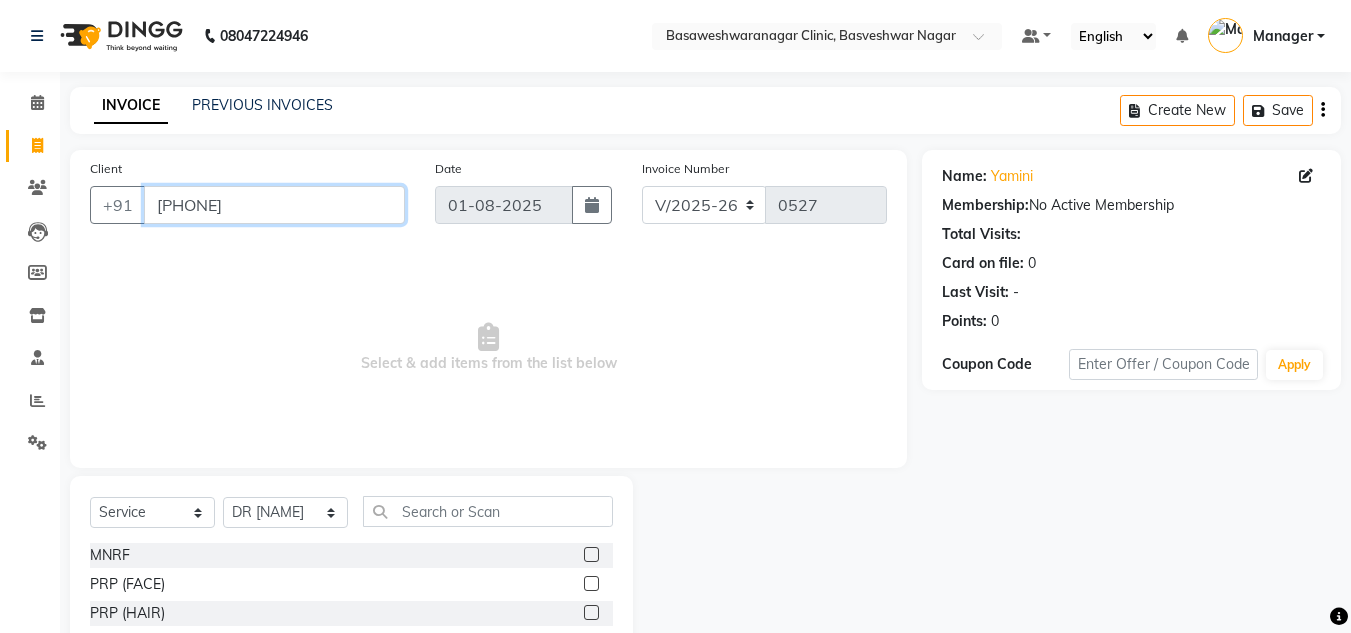 type 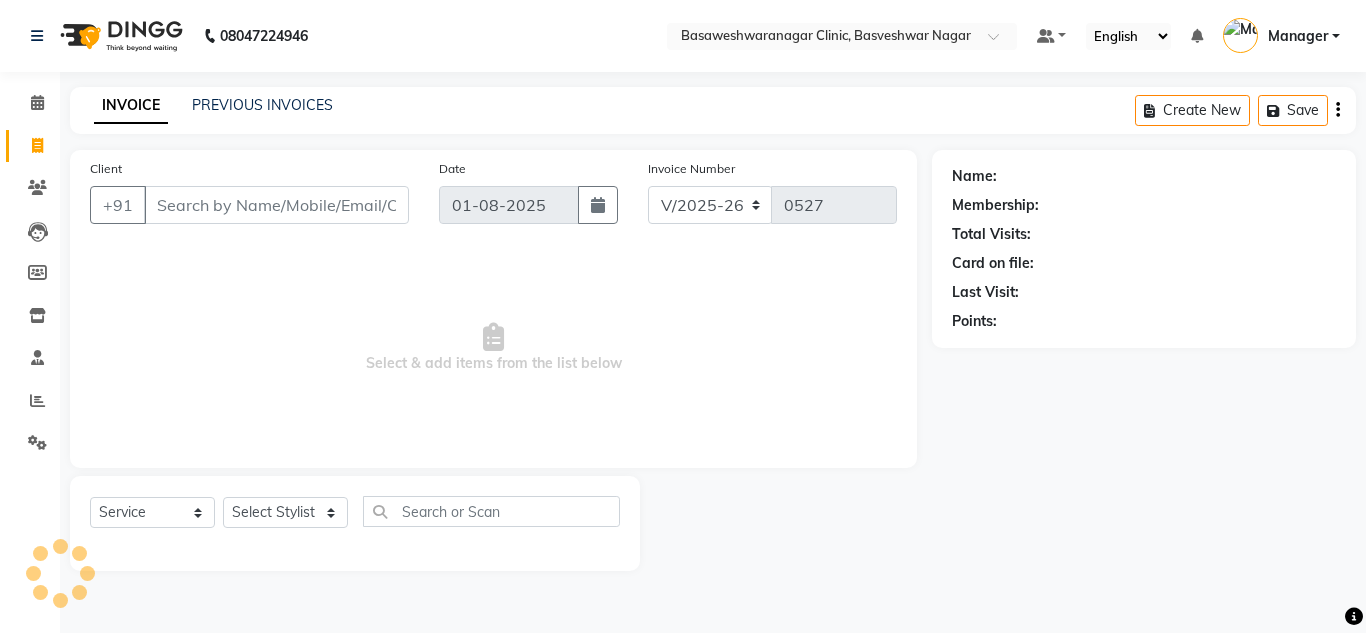 select on "7441" 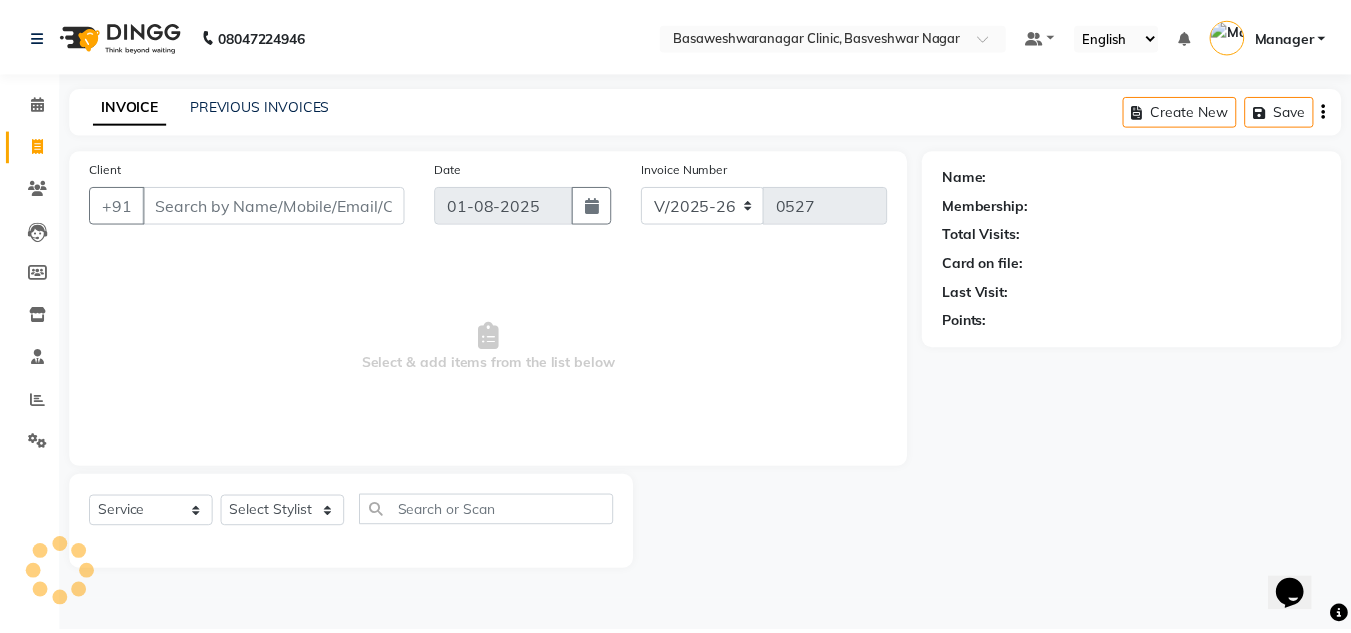 scroll, scrollTop: 0, scrollLeft: 0, axis: both 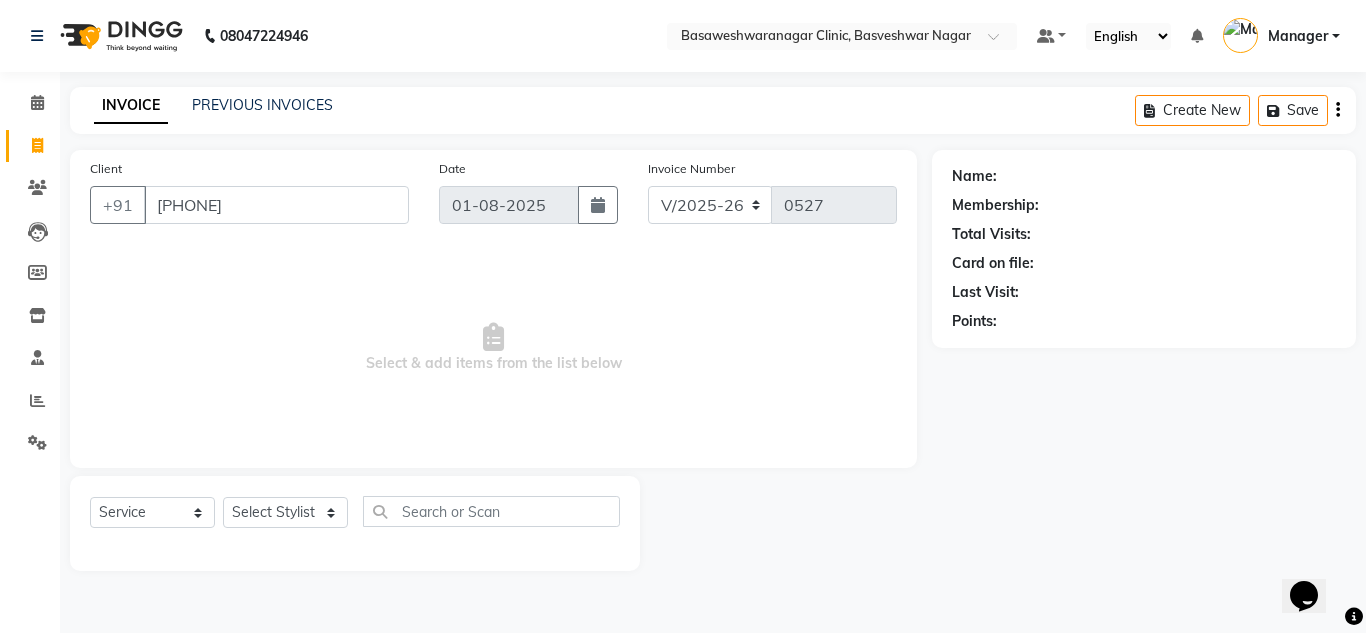 type on "[PHONE]" 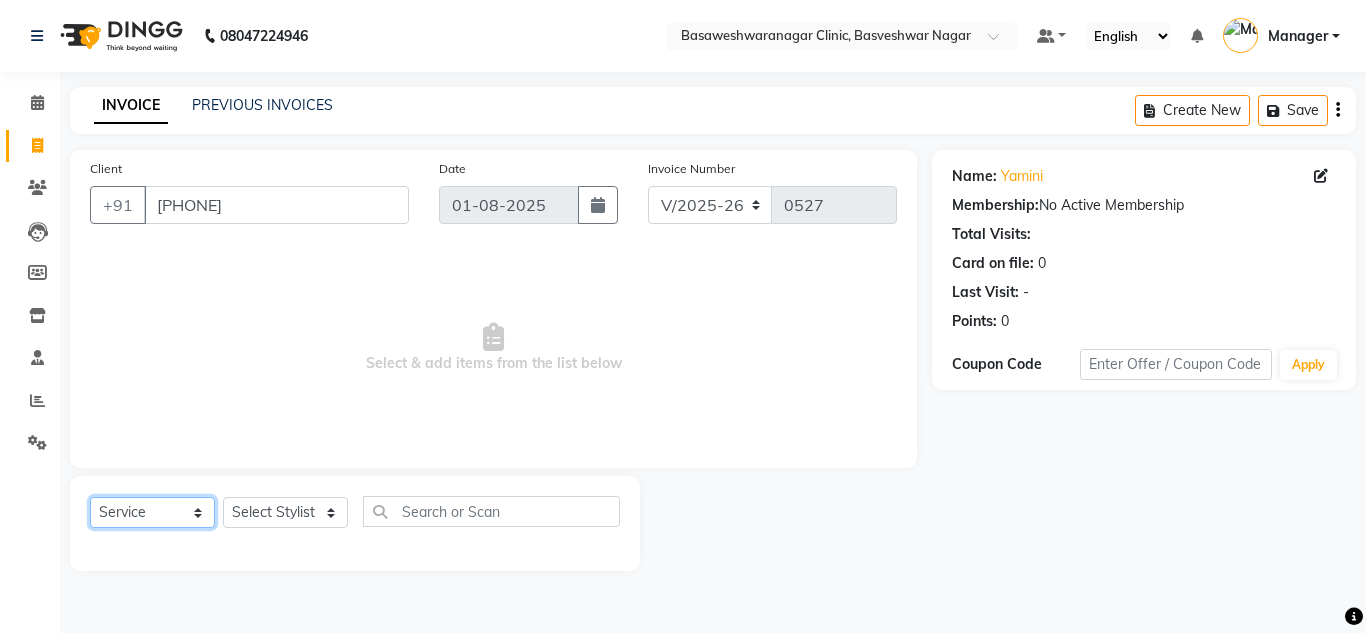click on "Select  Service  Product  Membership  Package Voucher Prepaid Gift Card" 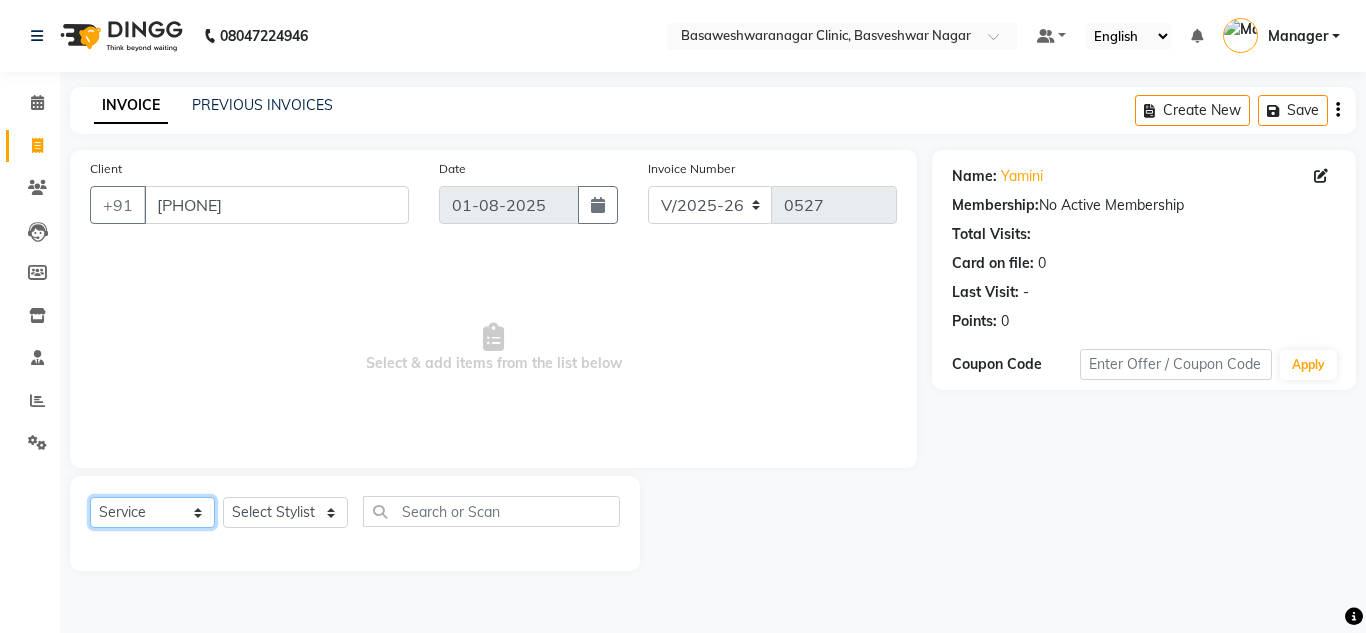 select on "package" 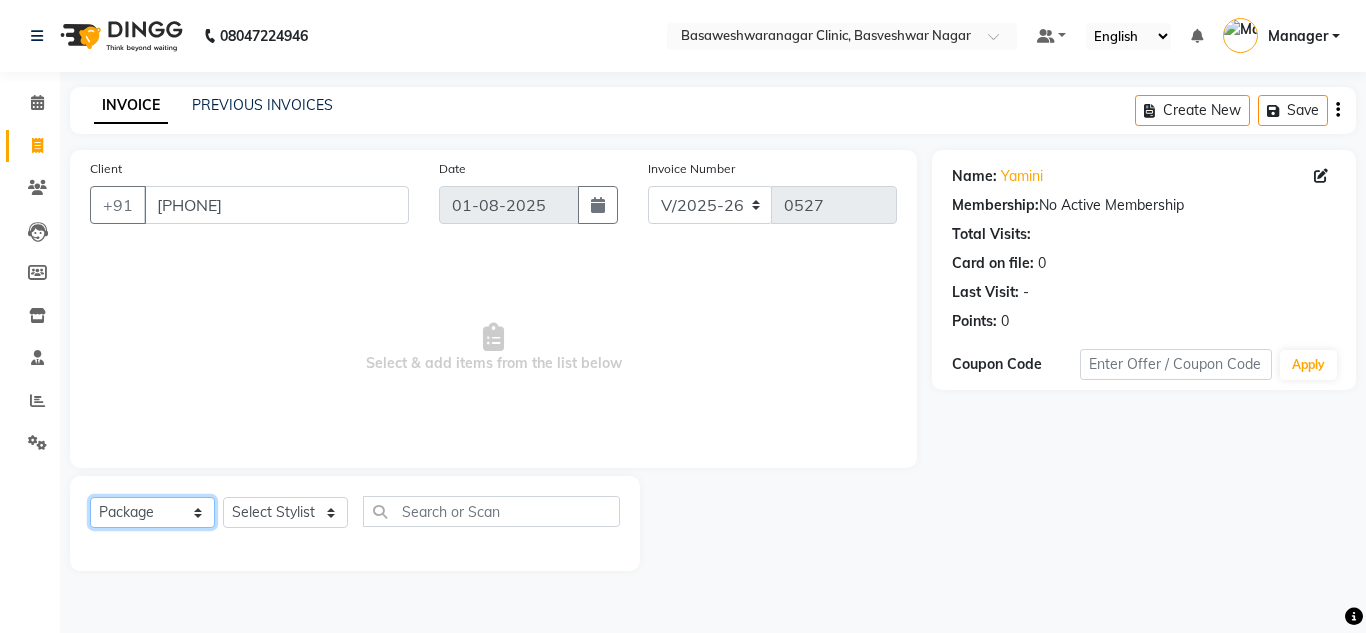 click on "Select  Service  Product  Membership  Package Voucher Prepaid Gift Card" 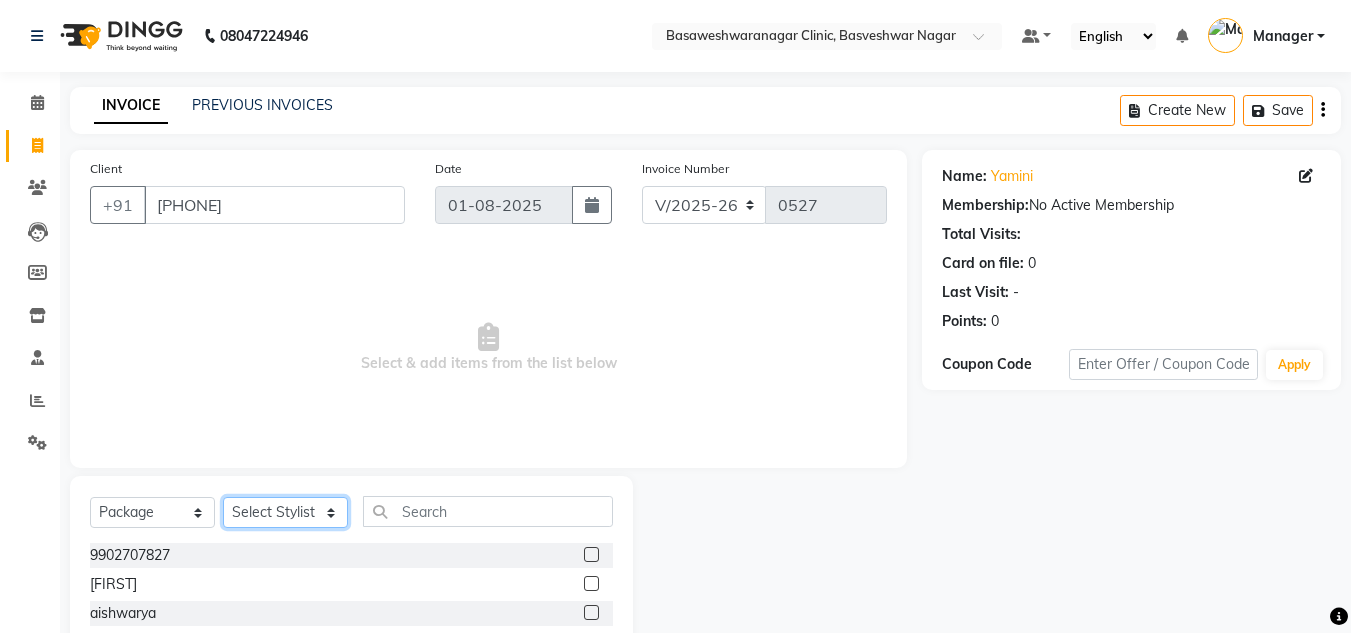 drag, startPoint x: 302, startPoint y: 514, endPoint x: 304, endPoint y: 257, distance: 257.00778 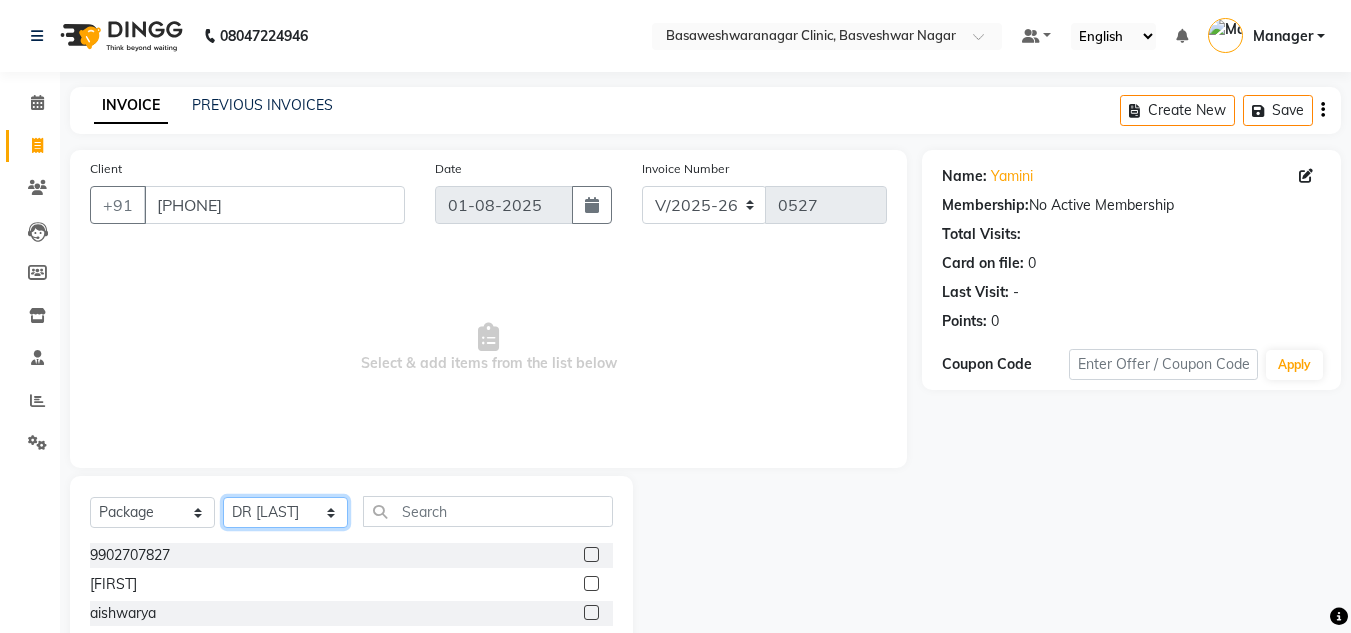 click on "Select Stylist Dr.[LAST] DR [LAST] [FIRST] Manager [FIRST] [FIRST] [FIRST] [FIRST] [FIRST] [FIRST]" 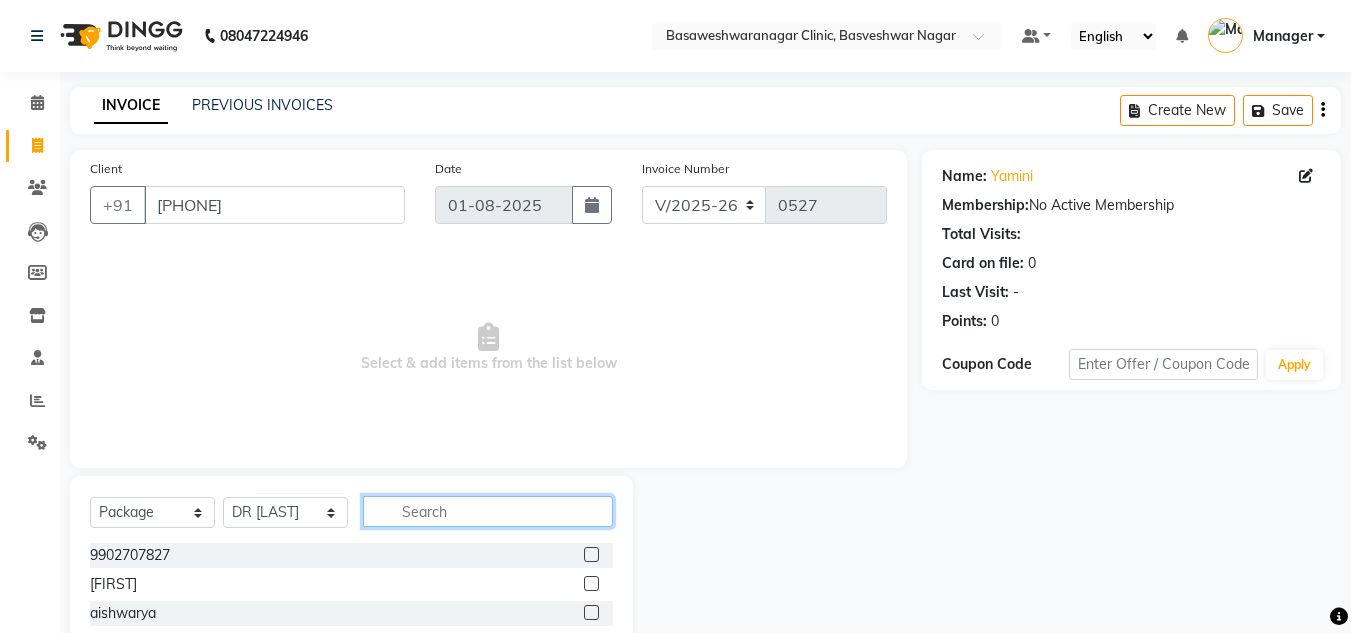 click 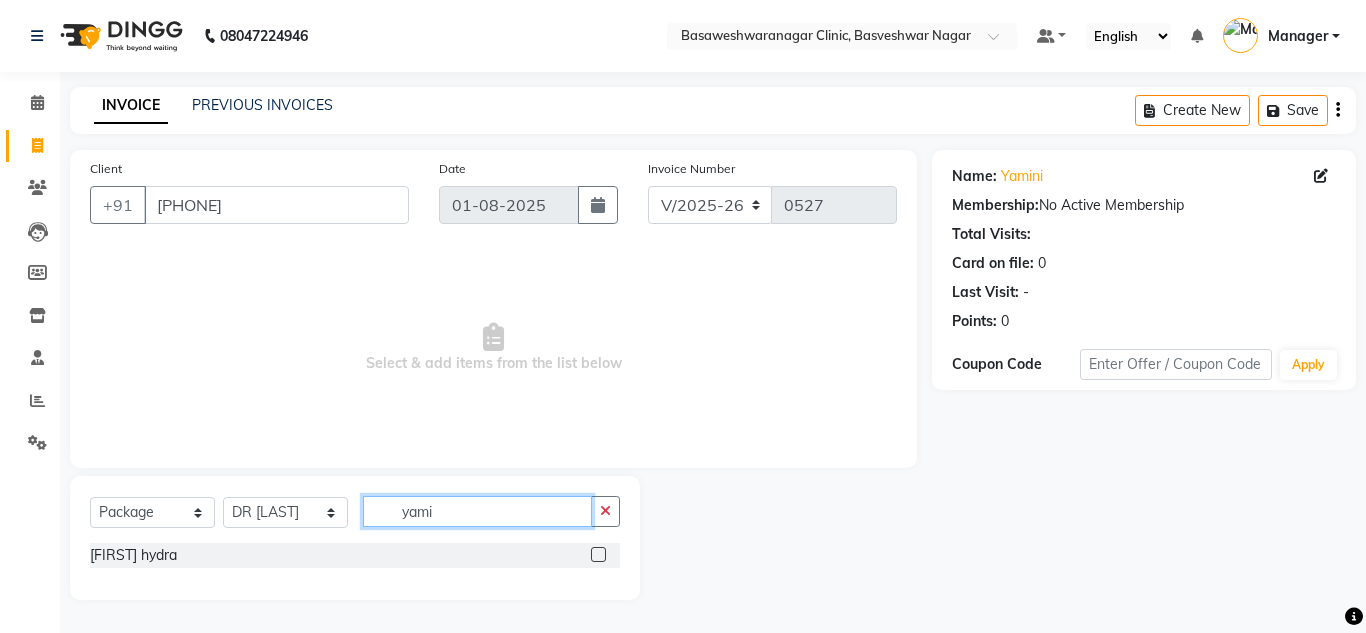 type on "yami" 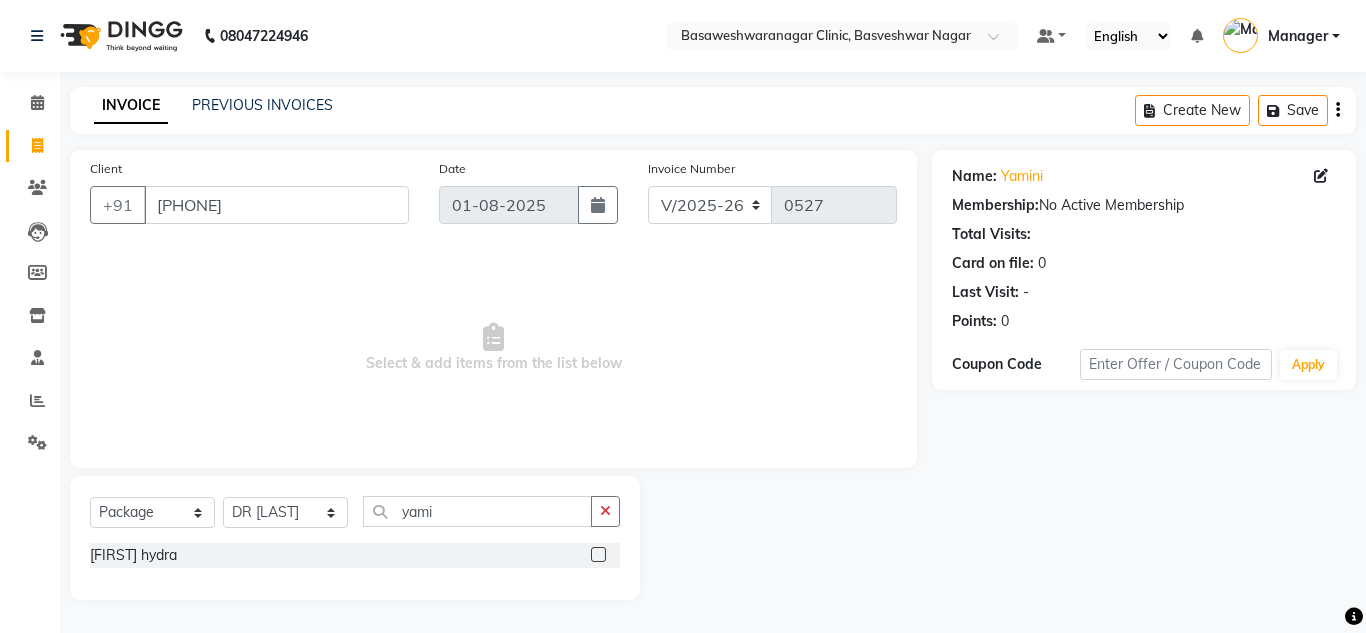 click 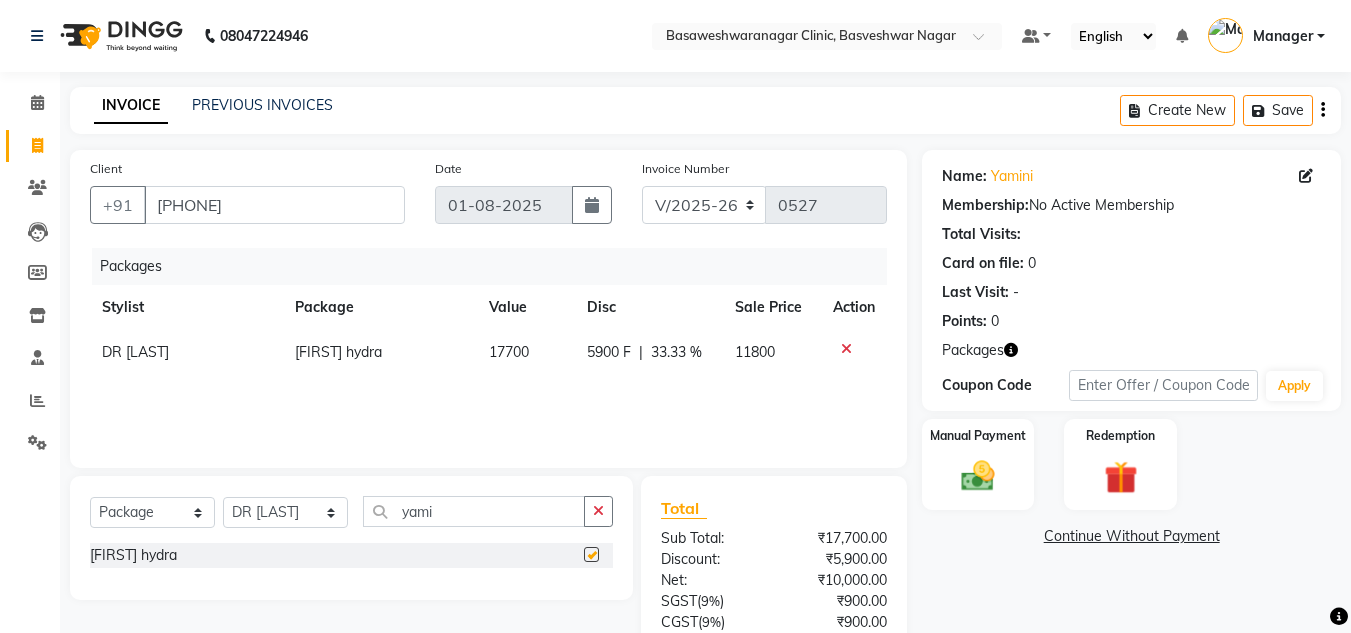 checkbox on "false" 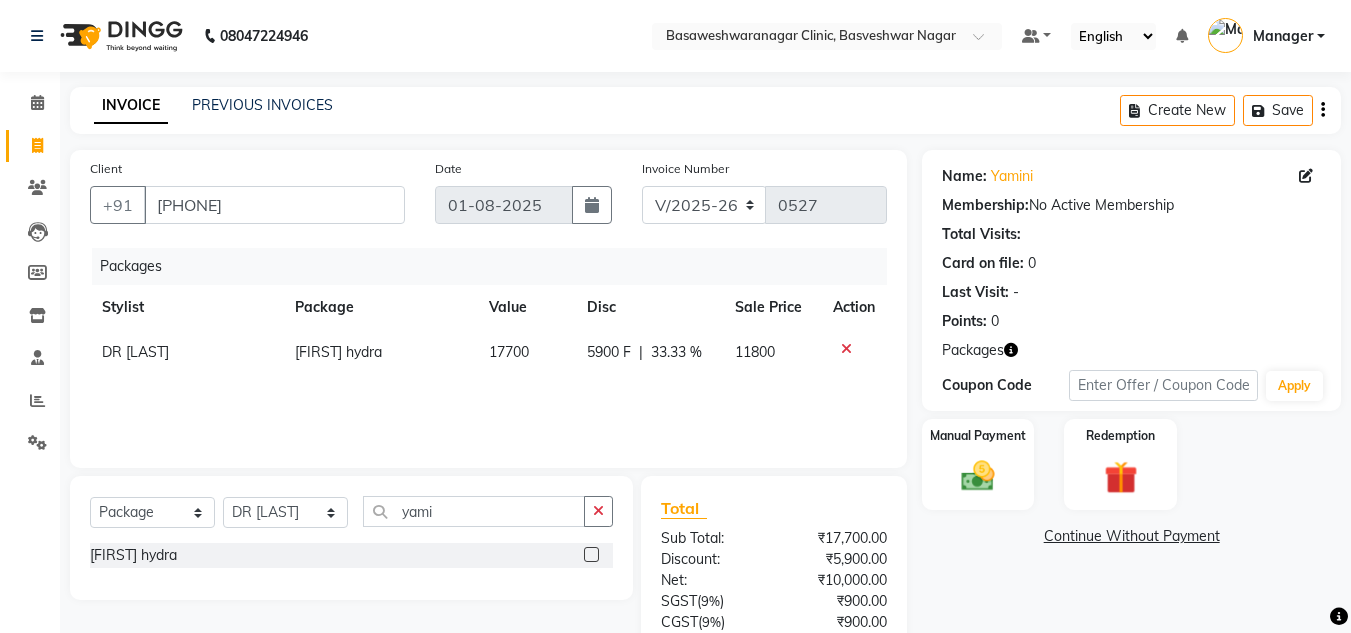 scroll, scrollTop: 146, scrollLeft: 0, axis: vertical 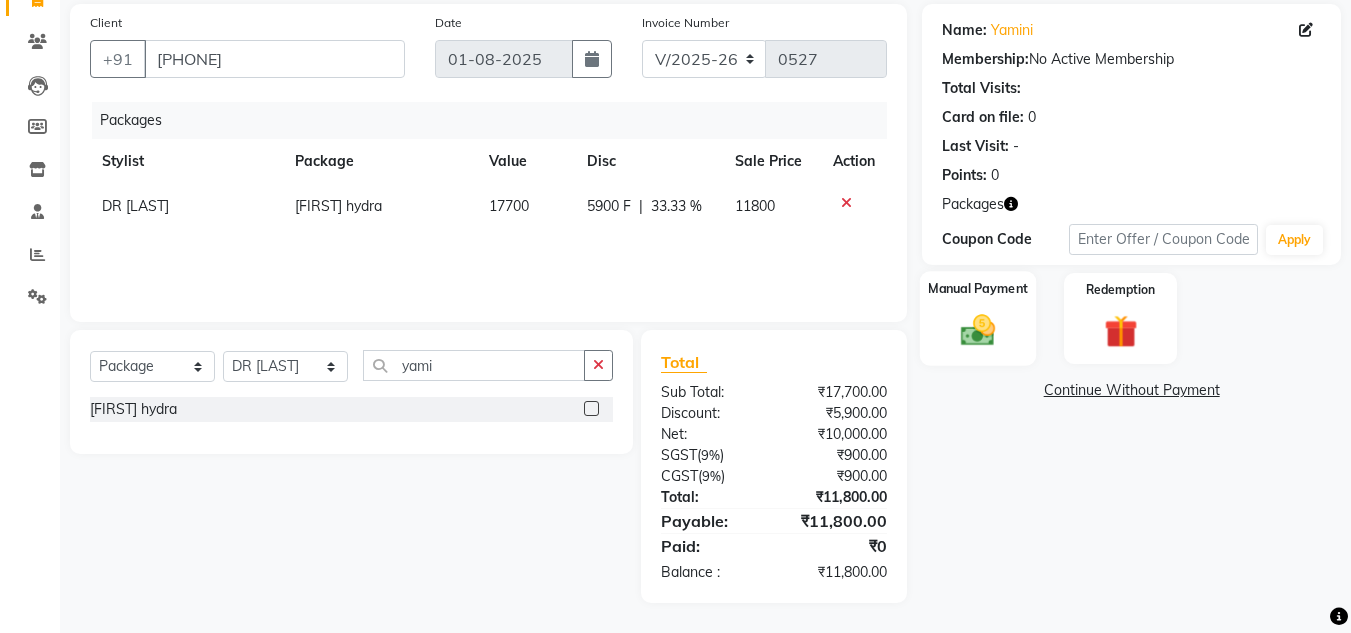 click on "Manual Payment" 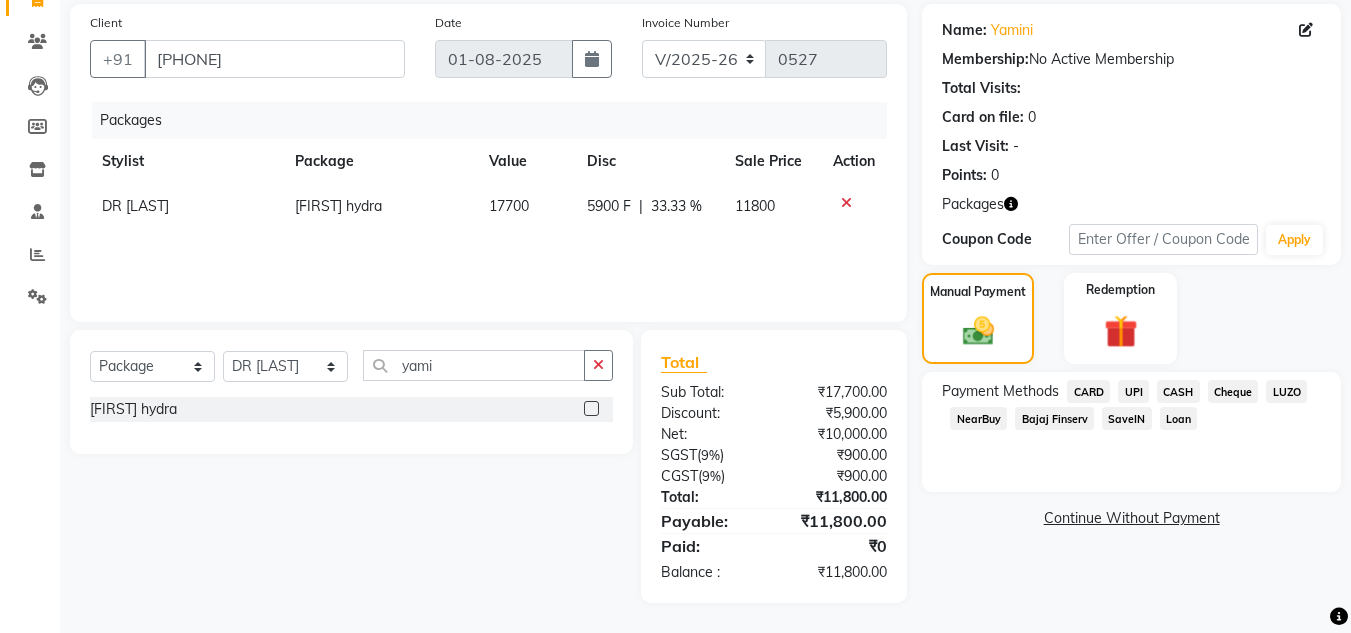 click on "UPI" 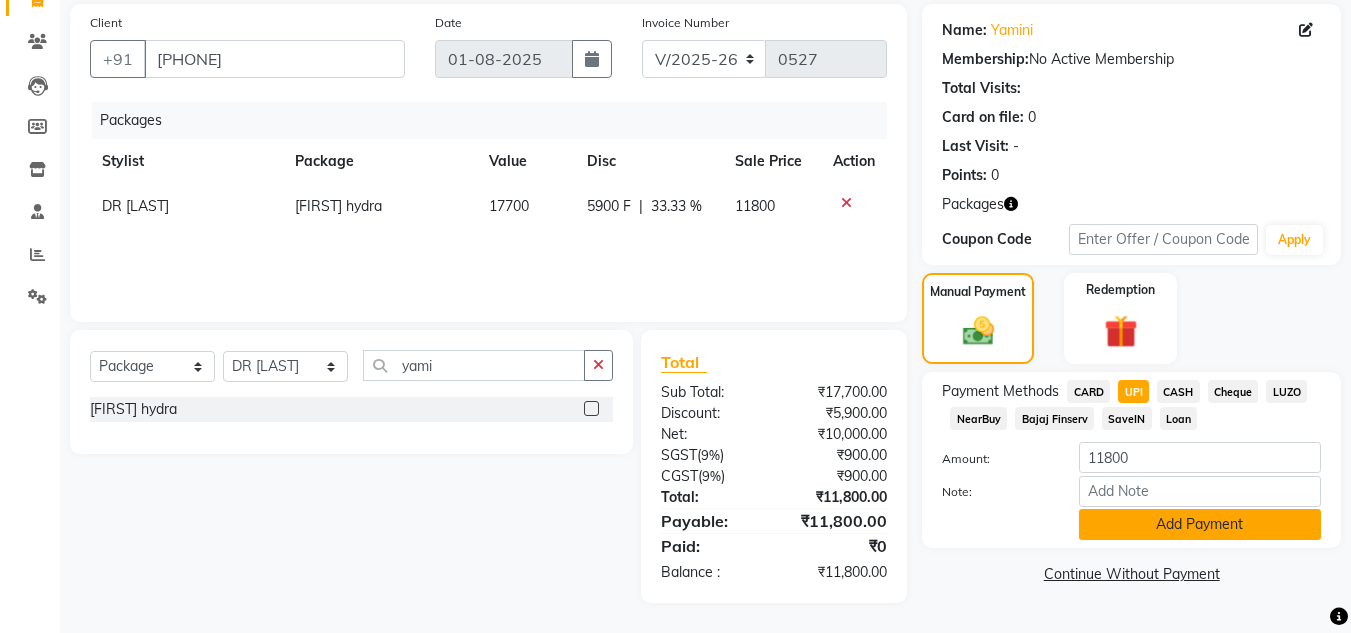 click on "Add Payment" 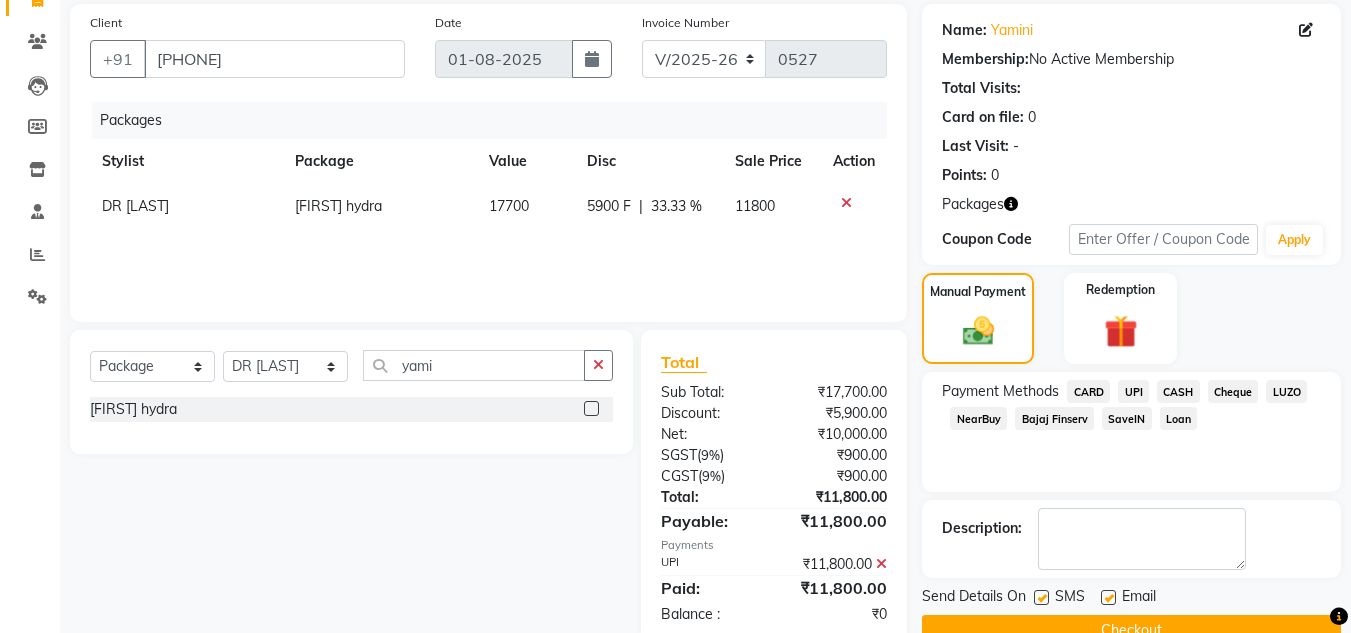 scroll, scrollTop: 189, scrollLeft: 0, axis: vertical 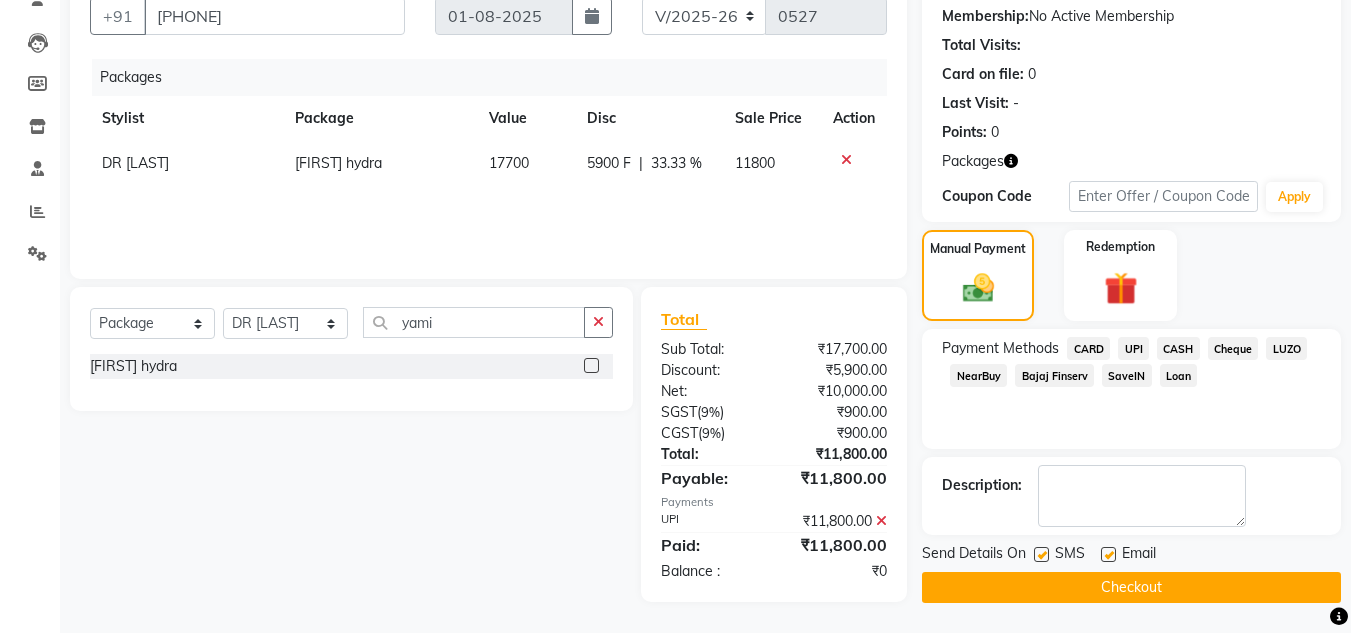 click on "Checkout" 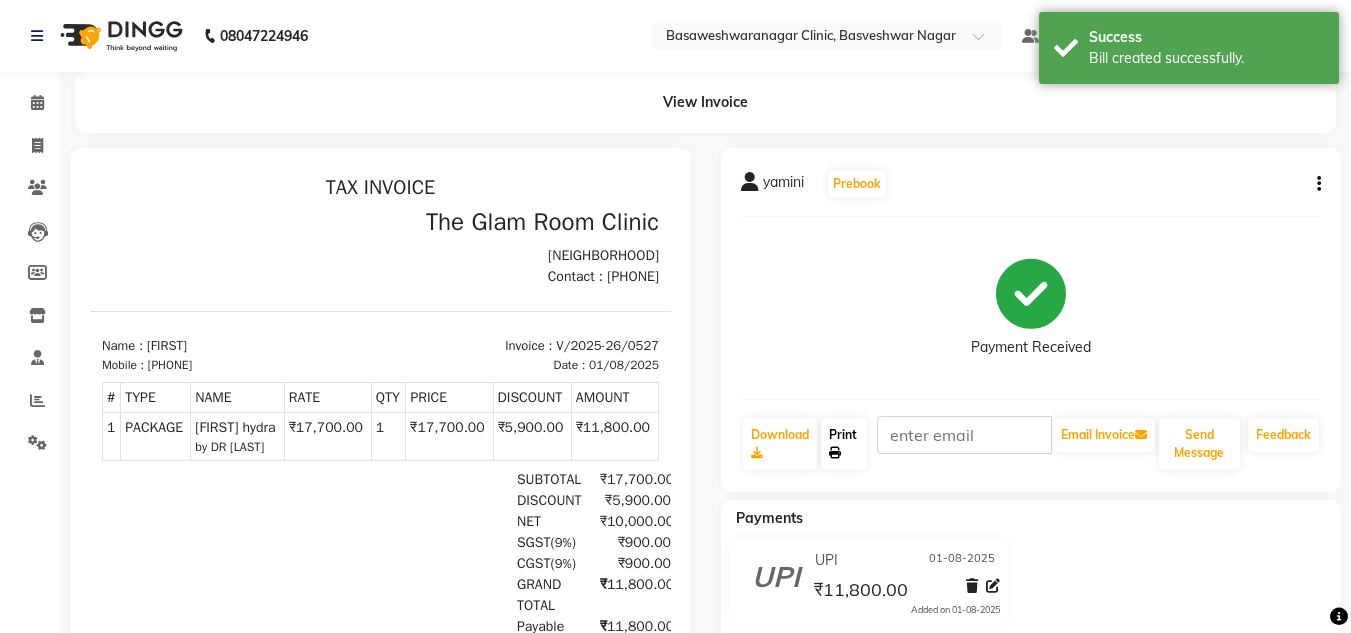 scroll, scrollTop: 0, scrollLeft: 0, axis: both 